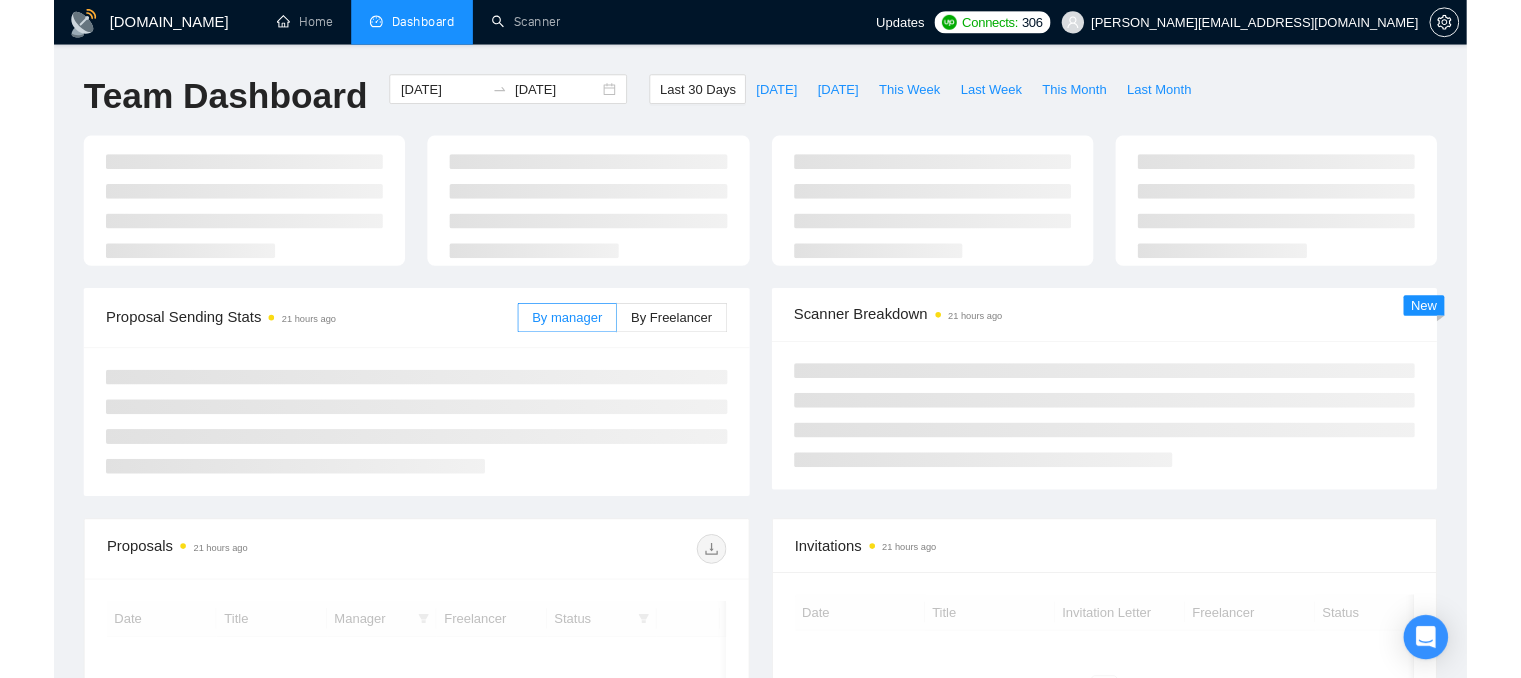 scroll, scrollTop: 0, scrollLeft: 0, axis: both 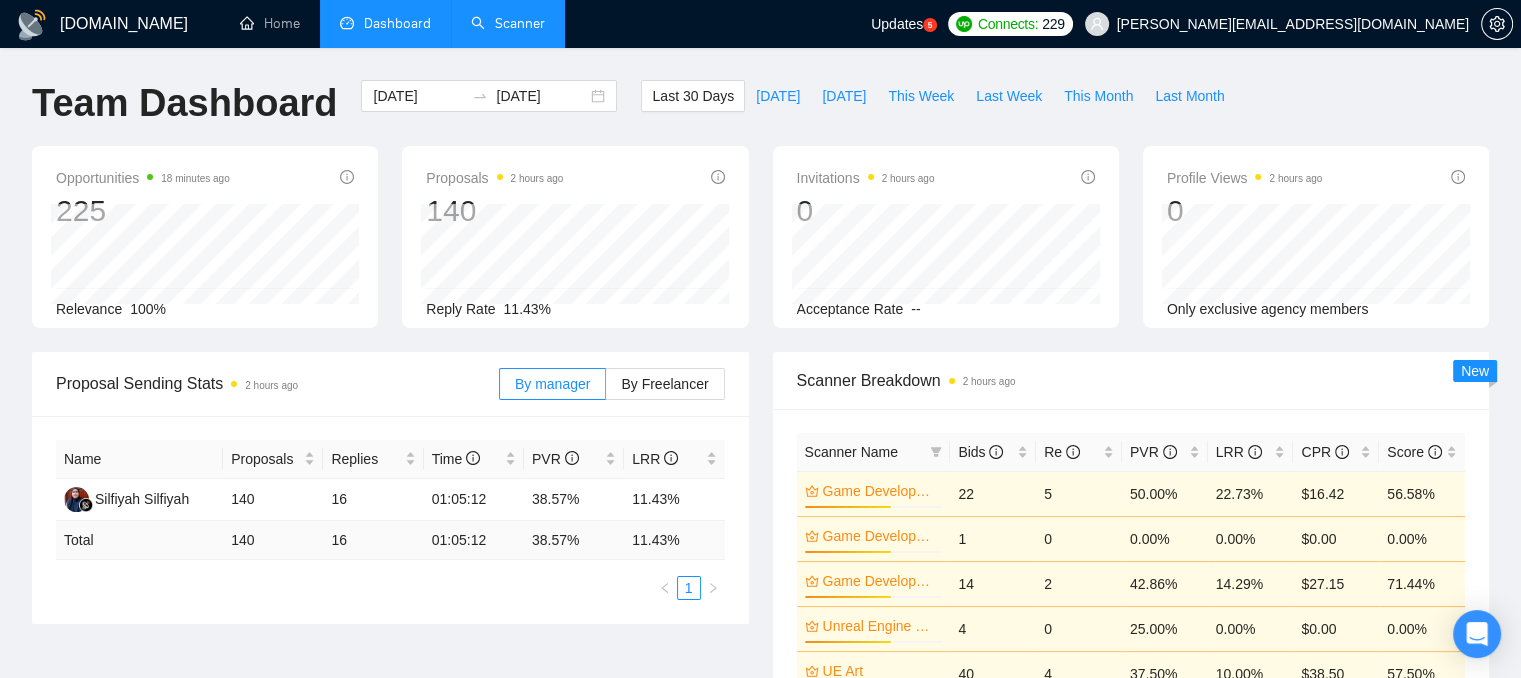 click on "Scanner" at bounding box center (508, 23) 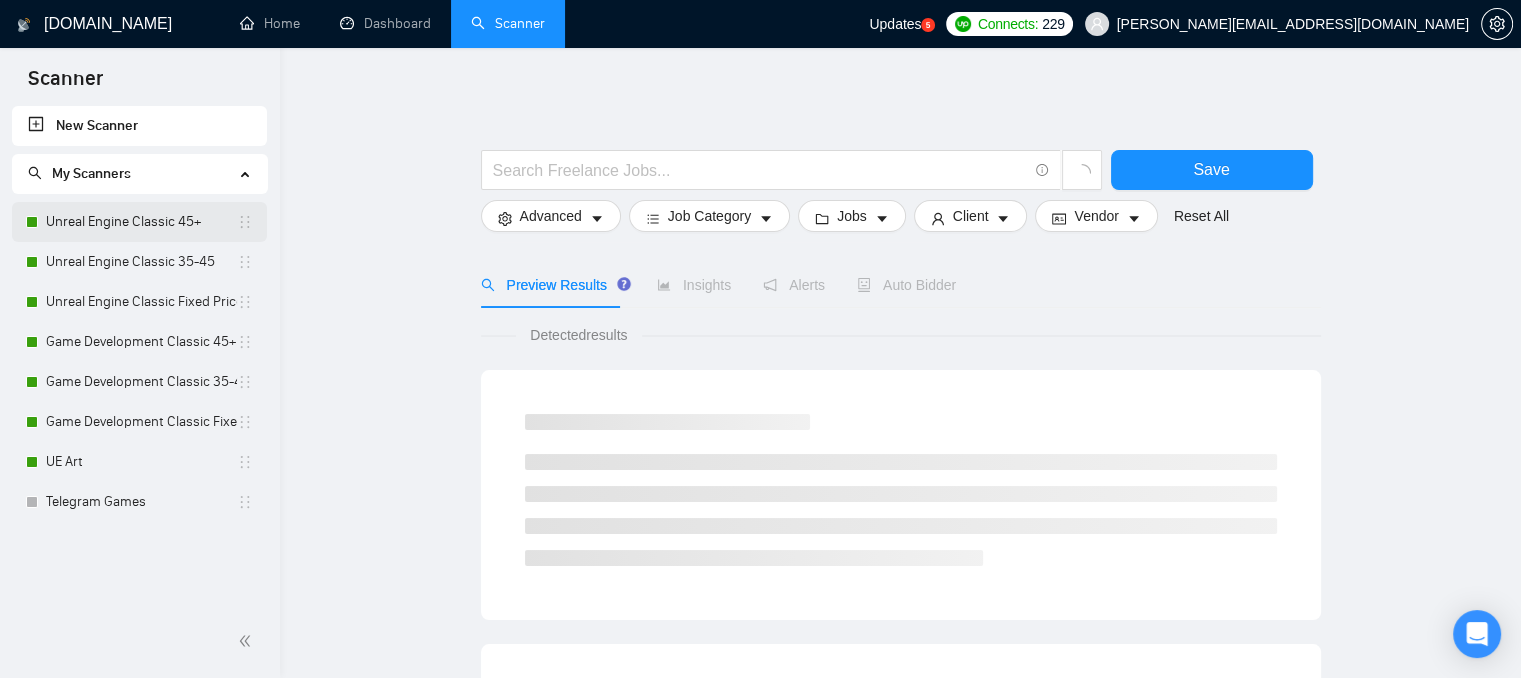 click on "Unreal Engine Classic 45+" at bounding box center (141, 222) 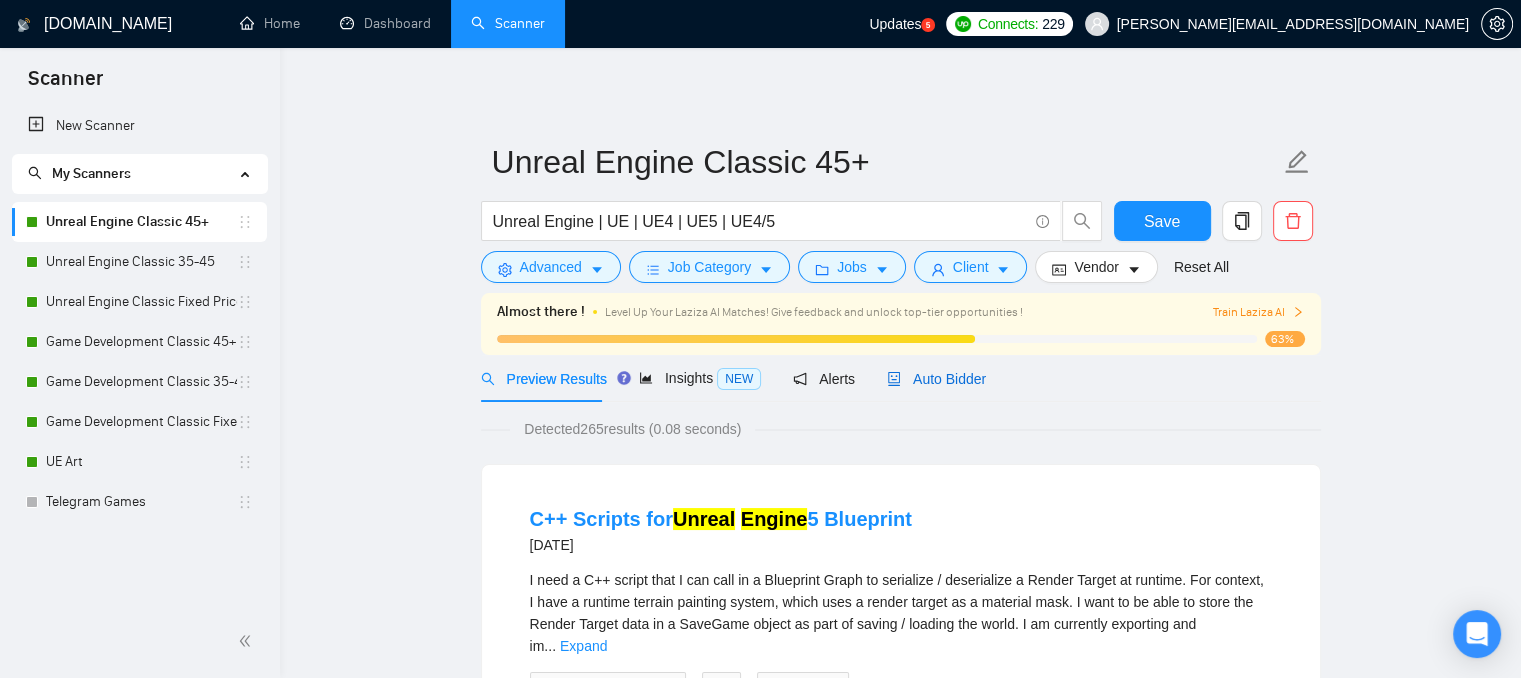 click on "Auto Bidder" at bounding box center (936, 379) 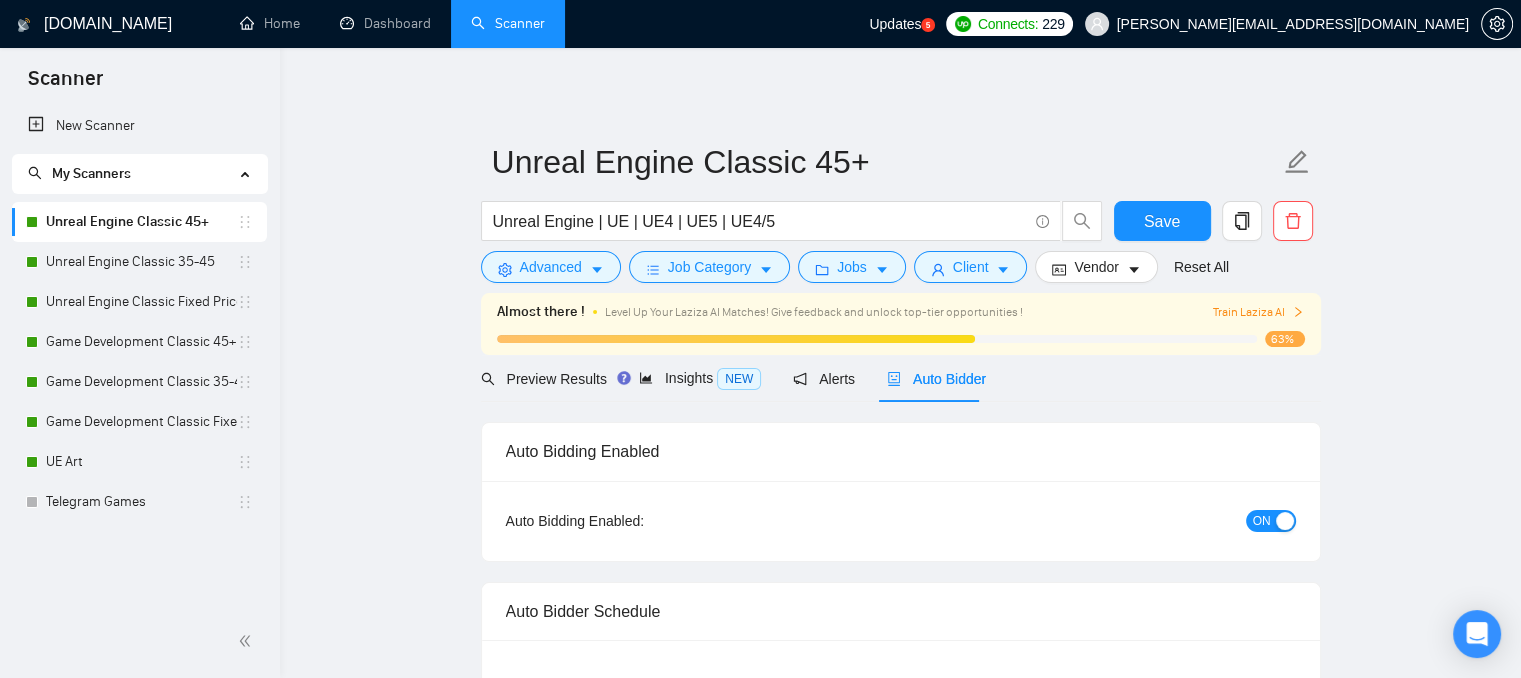 type 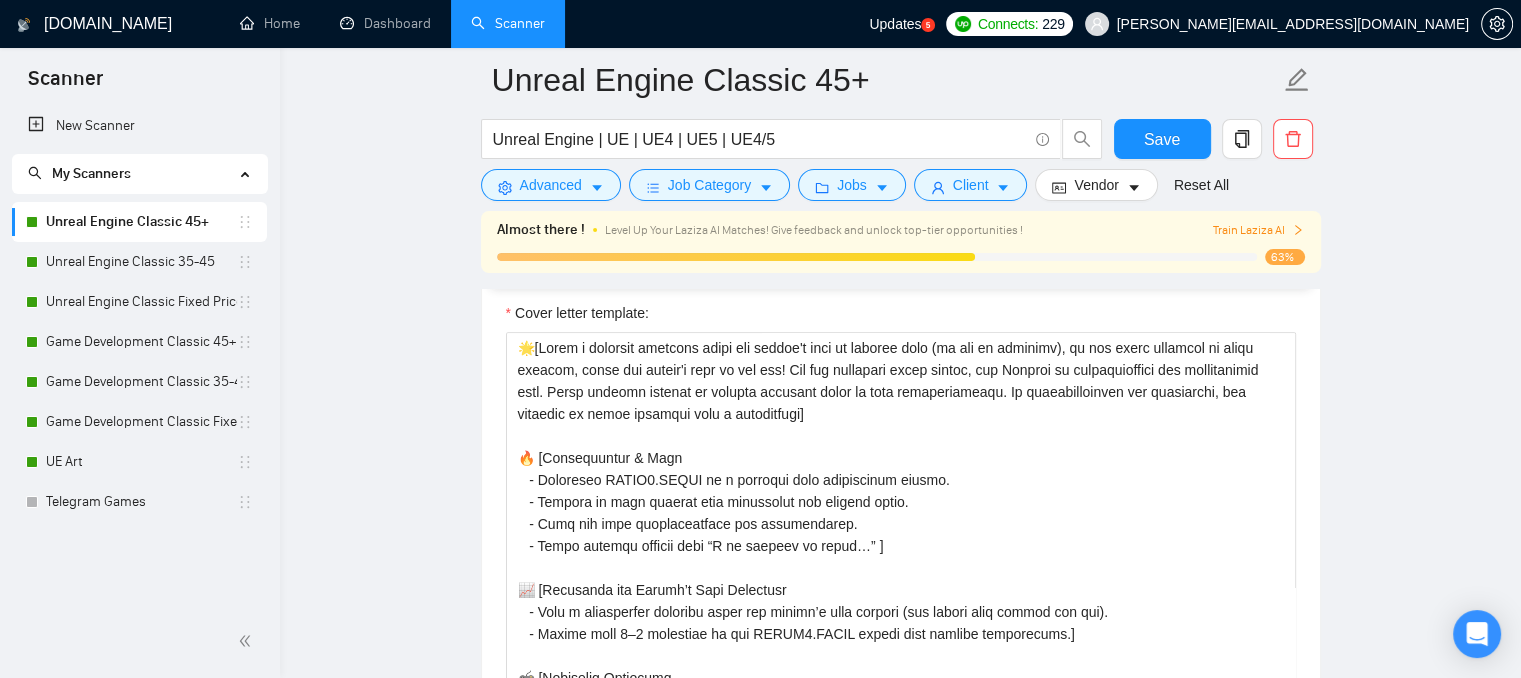 scroll, scrollTop: 1900, scrollLeft: 0, axis: vertical 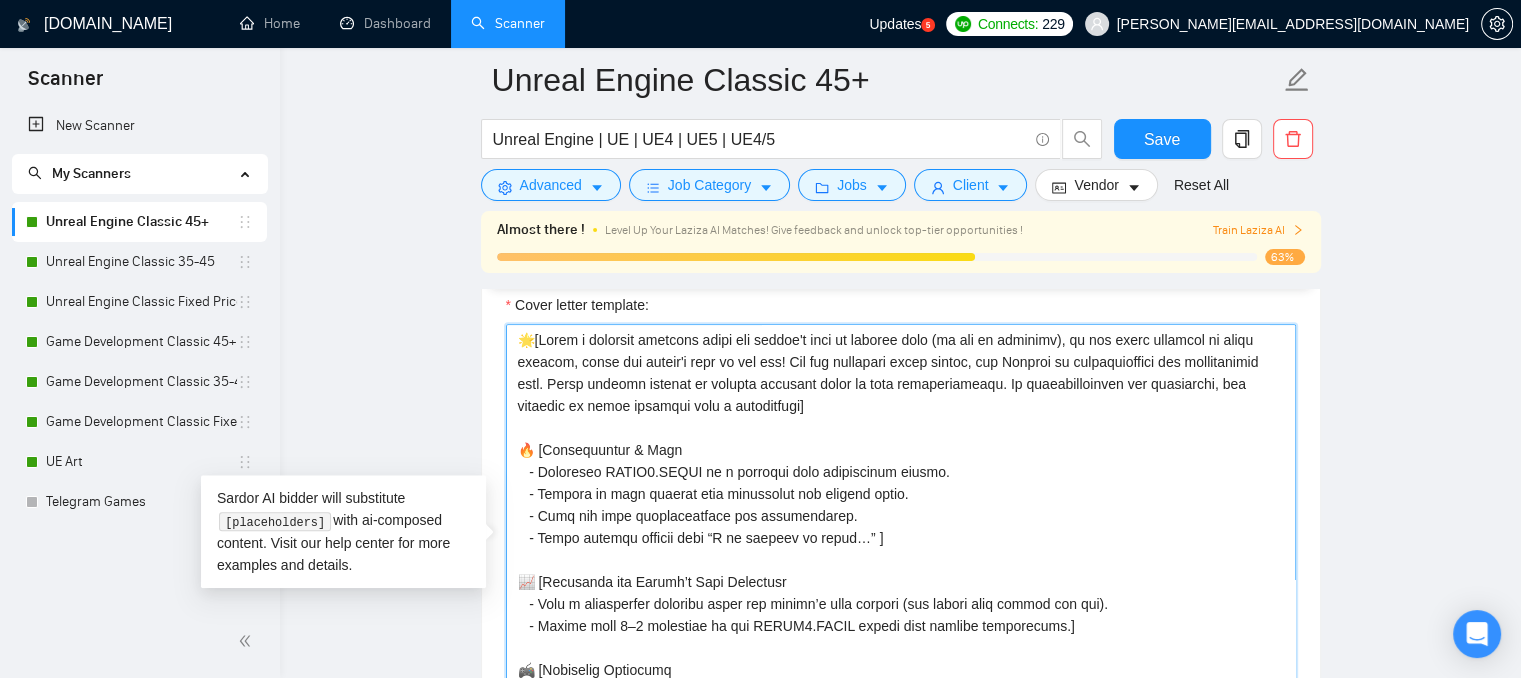 drag, startPoint x: 867, startPoint y: 540, endPoint x: 539, endPoint y: 325, distance: 392.1849 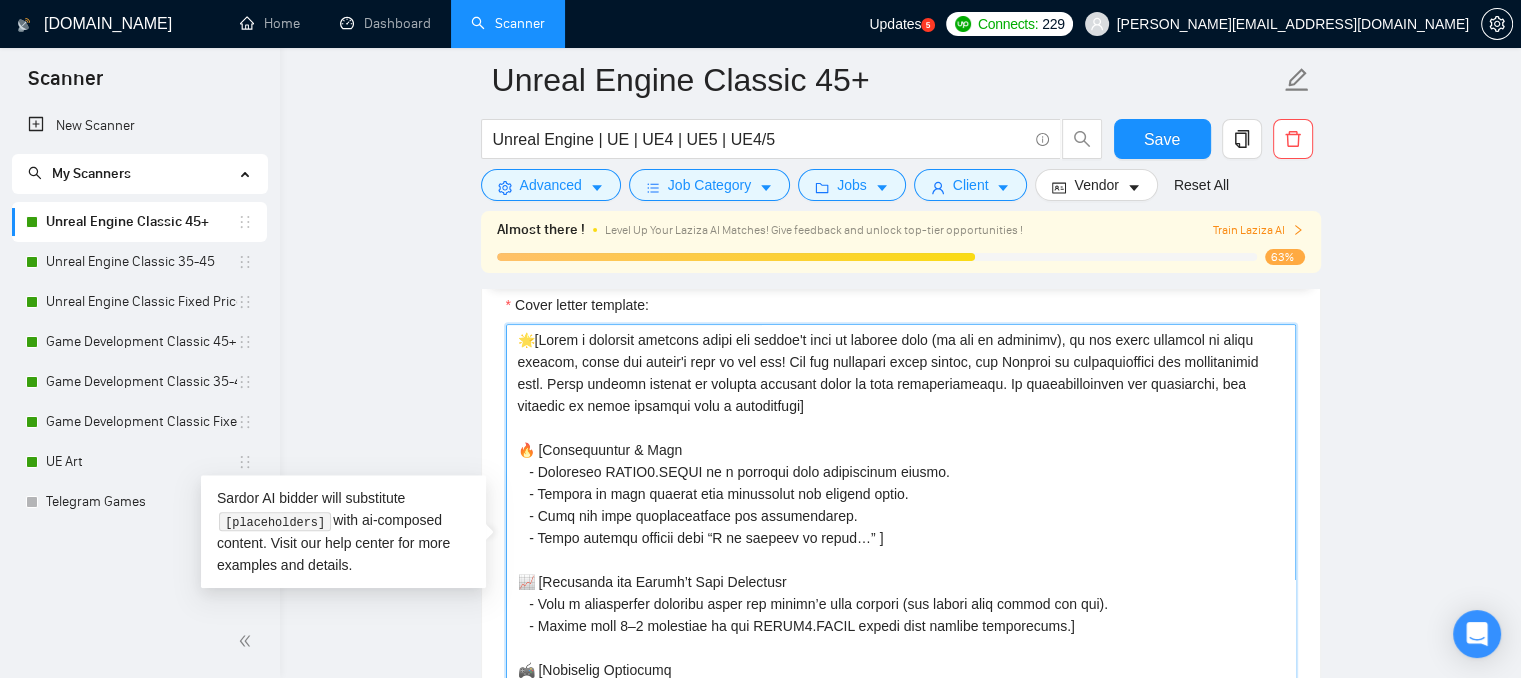 click on "Cover letter template:" at bounding box center (901, 549) 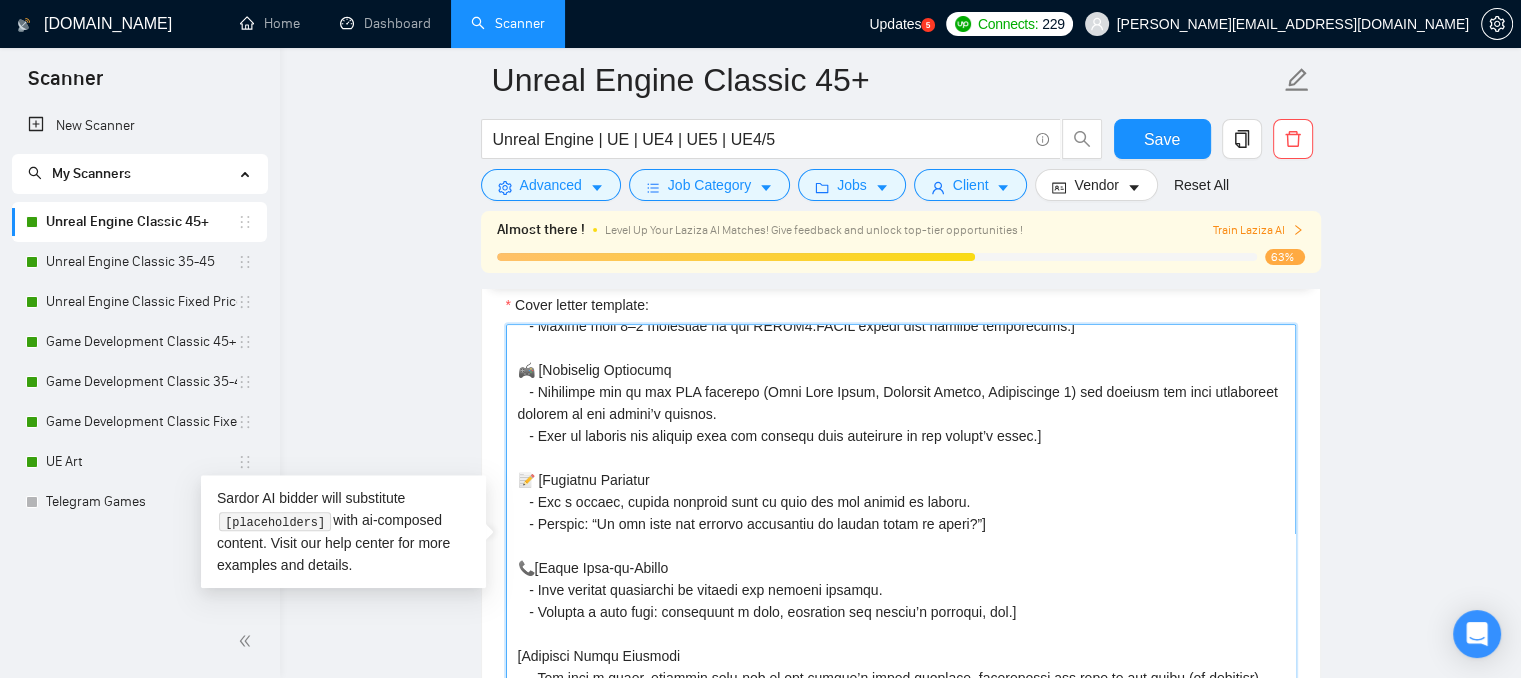 scroll, scrollTop: 329, scrollLeft: 0, axis: vertical 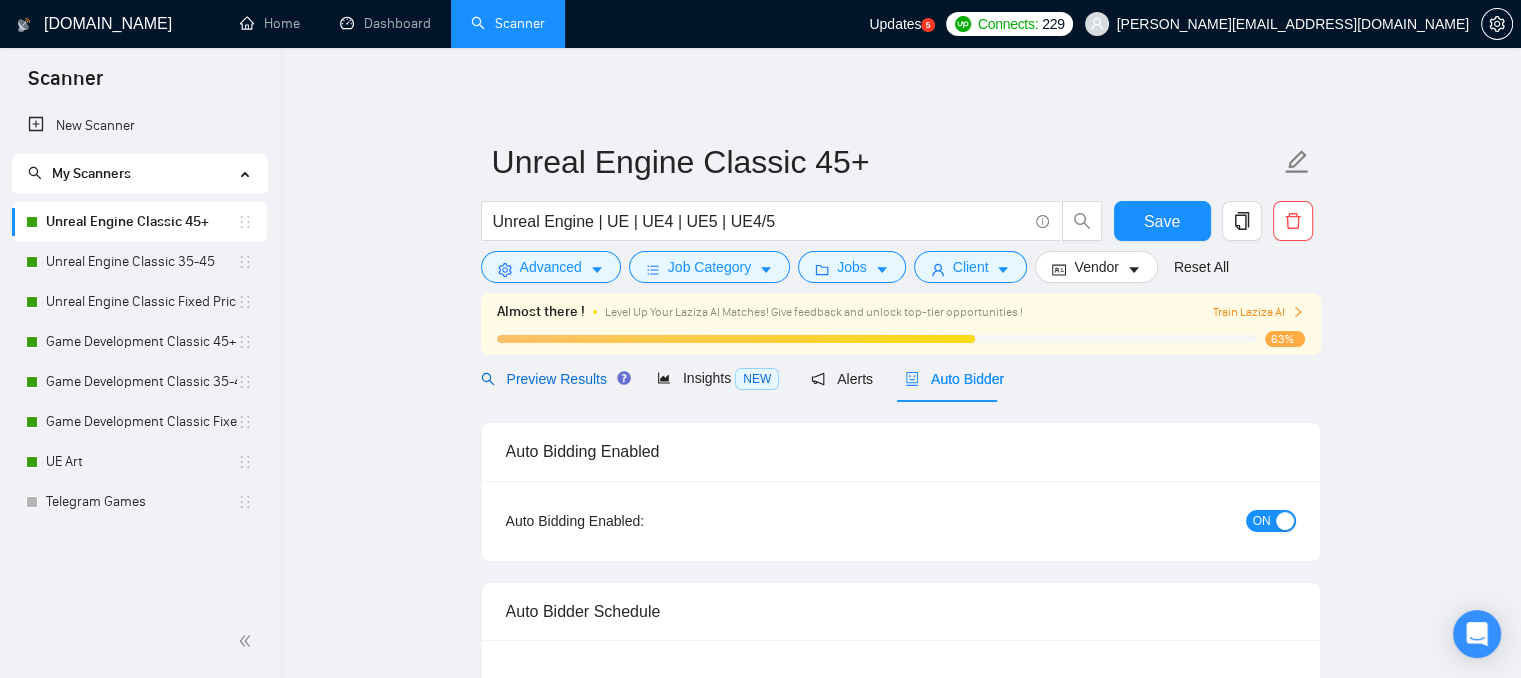 click on "Preview Results" at bounding box center (553, 379) 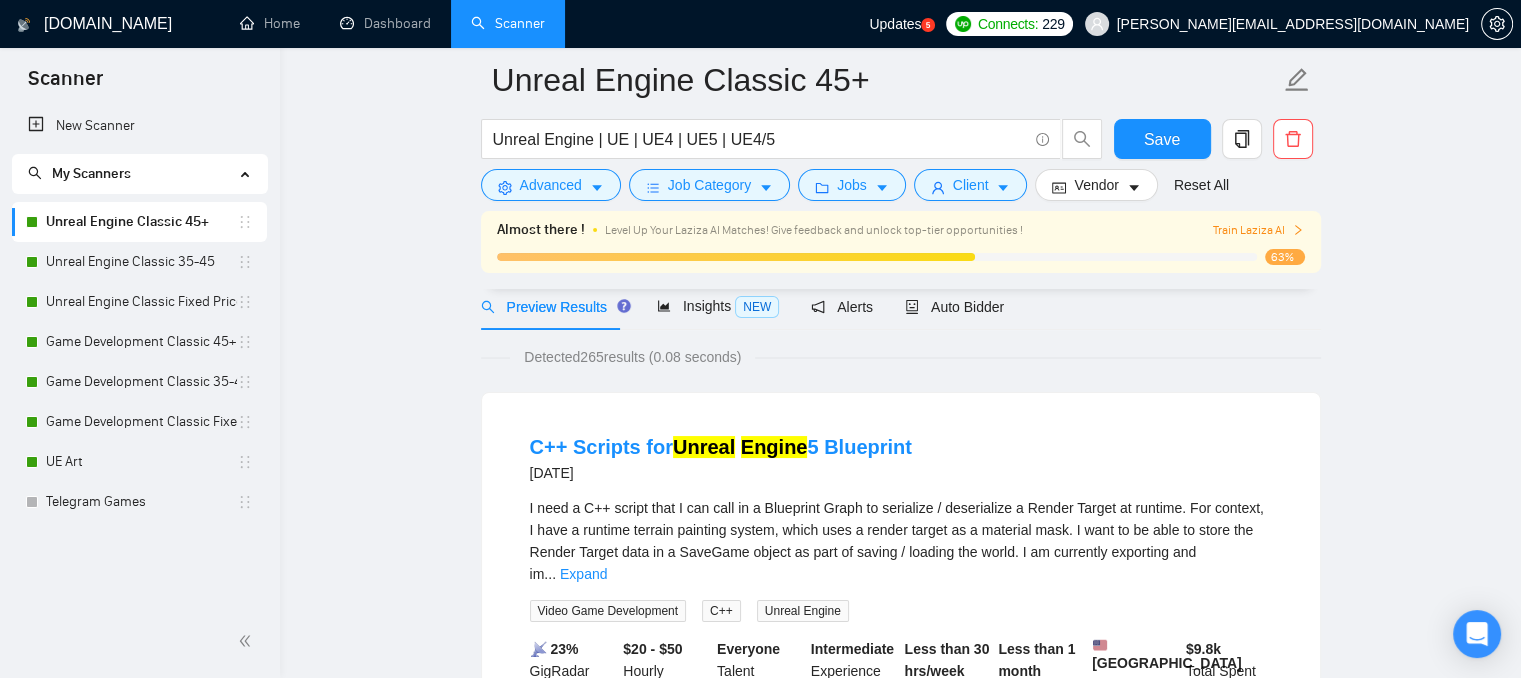 scroll, scrollTop: 200, scrollLeft: 0, axis: vertical 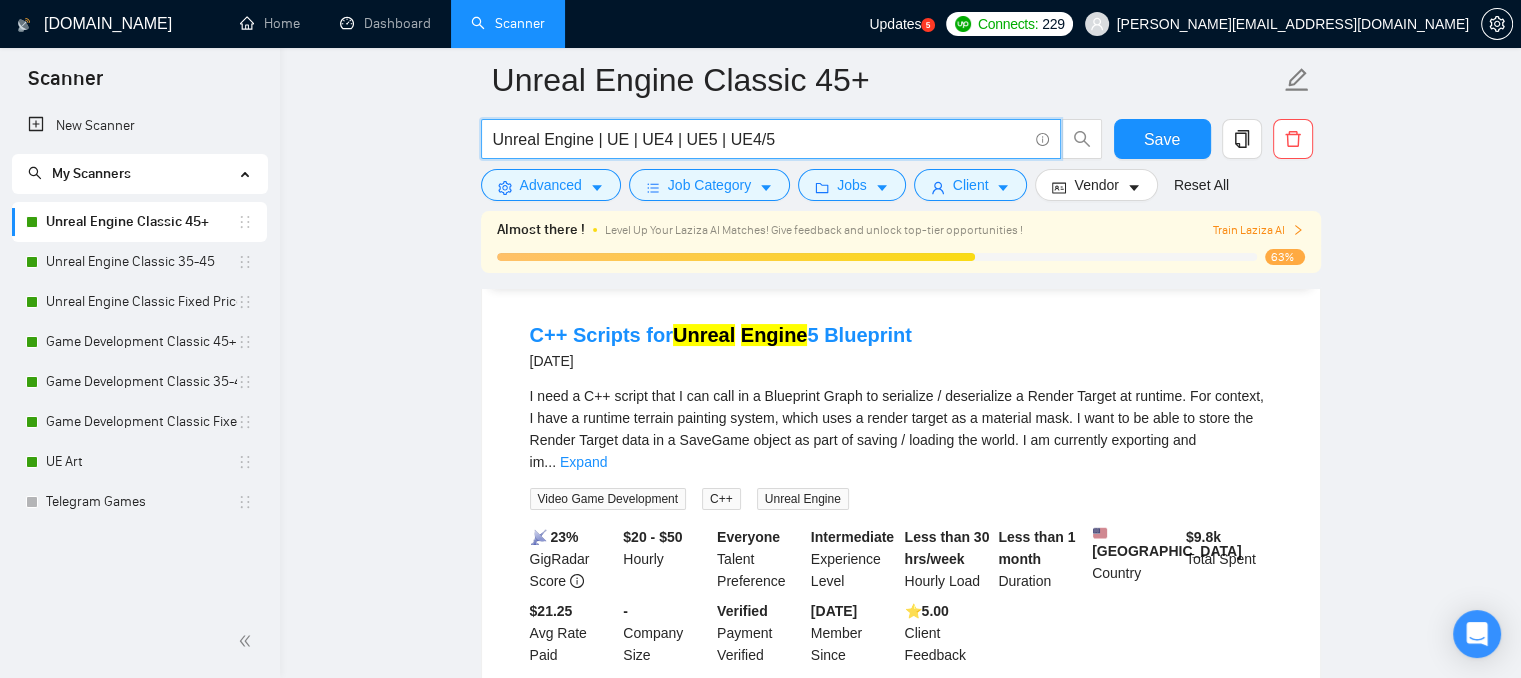 drag, startPoint x: 493, startPoint y: 140, endPoint x: 770, endPoint y: 120, distance: 277.72107 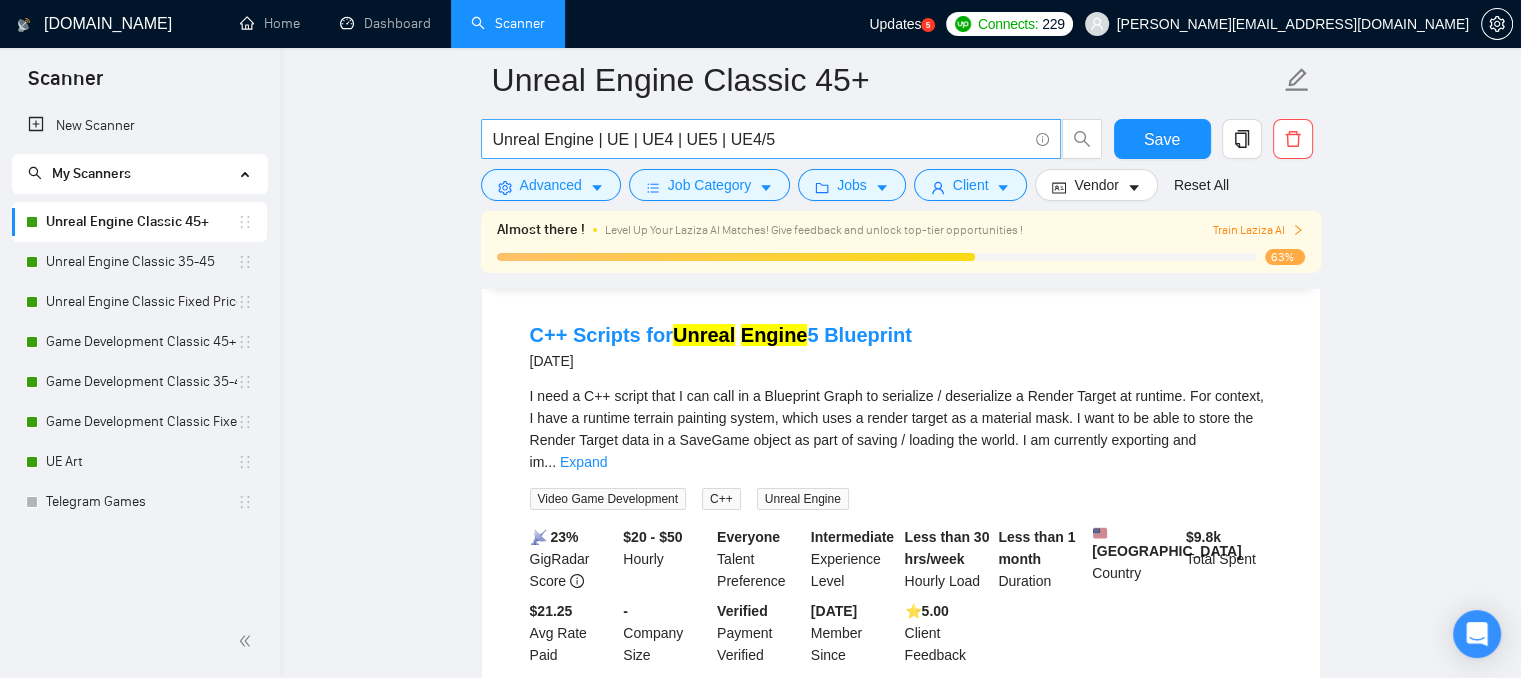 click on "Unreal Engine | UE | UE4 | UE5 | UE4/5" at bounding box center [771, 139] 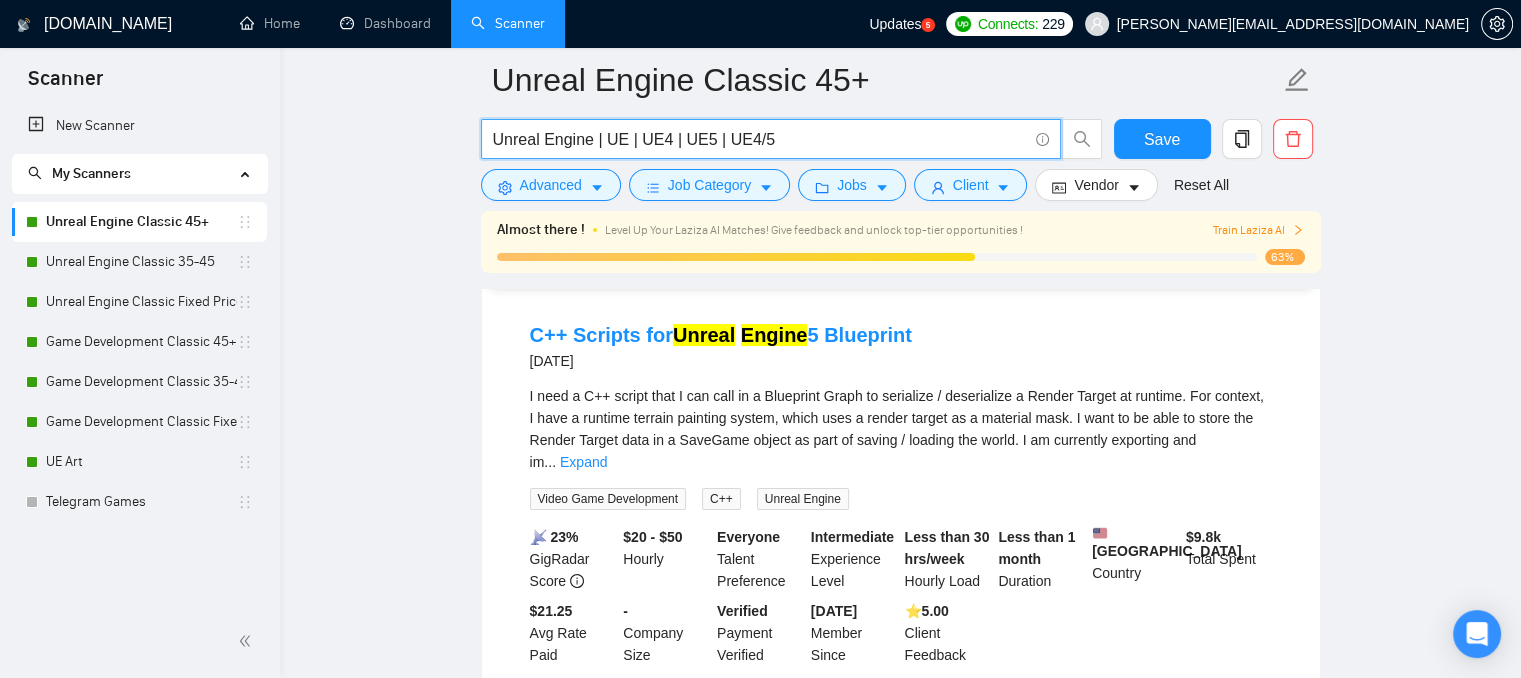 click on "Unreal Engine | UE | UE4 | UE5 | UE4/5" at bounding box center [760, 139] 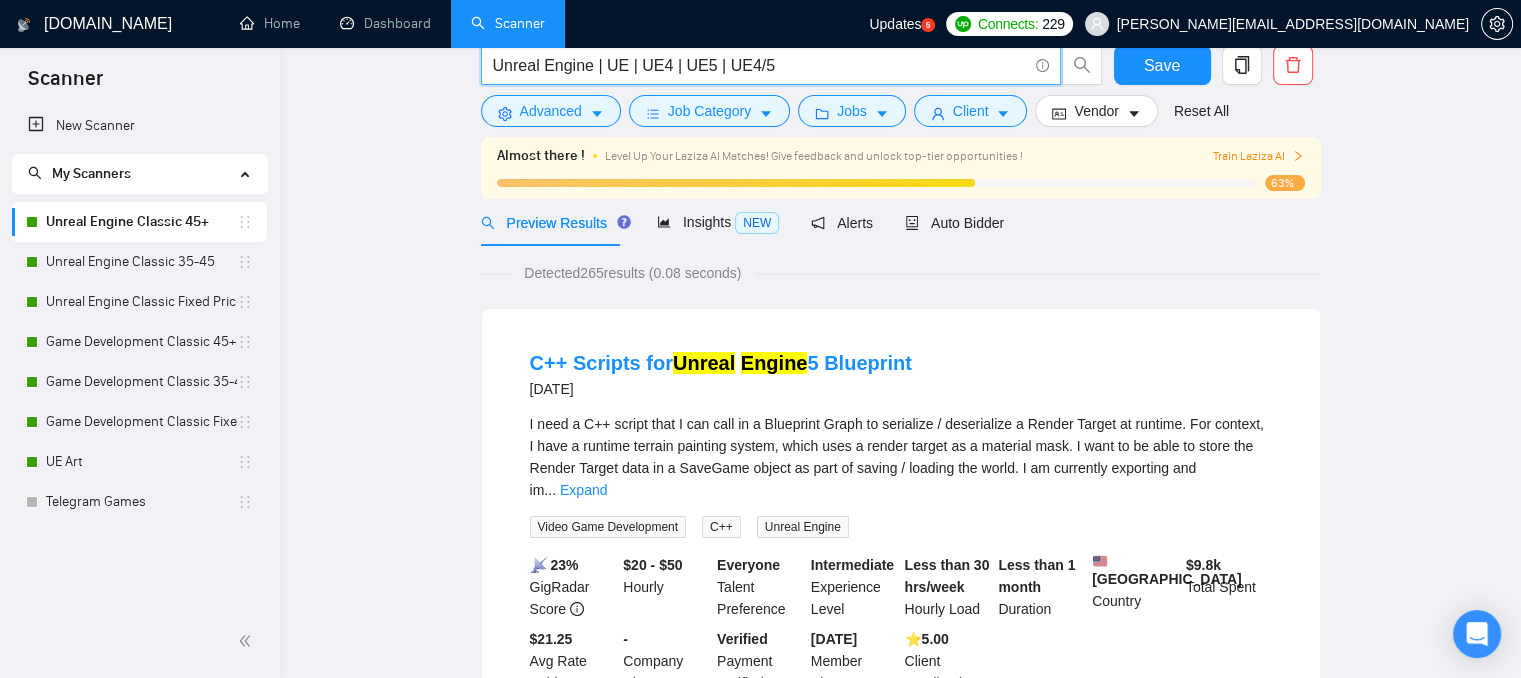 scroll, scrollTop: 0, scrollLeft: 0, axis: both 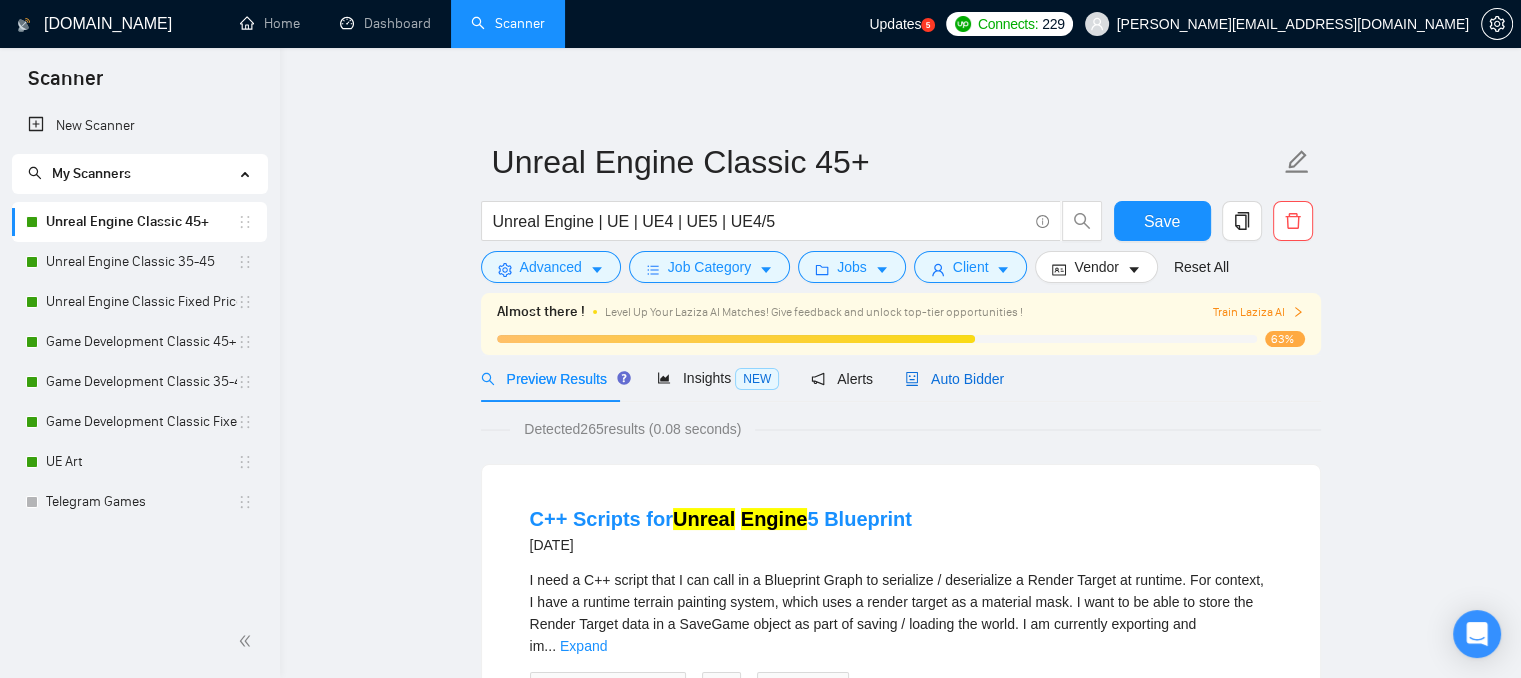 click on "Auto Bidder" at bounding box center [954, 379] 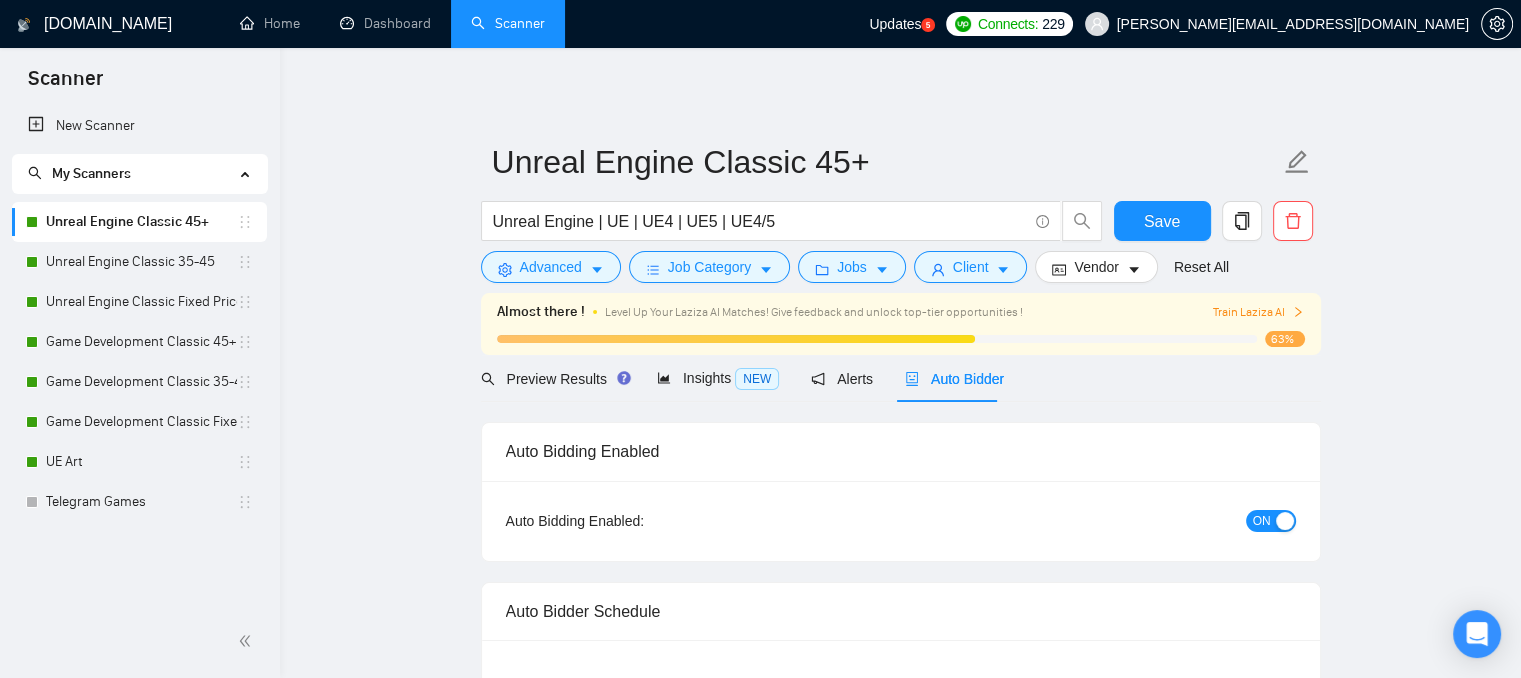type 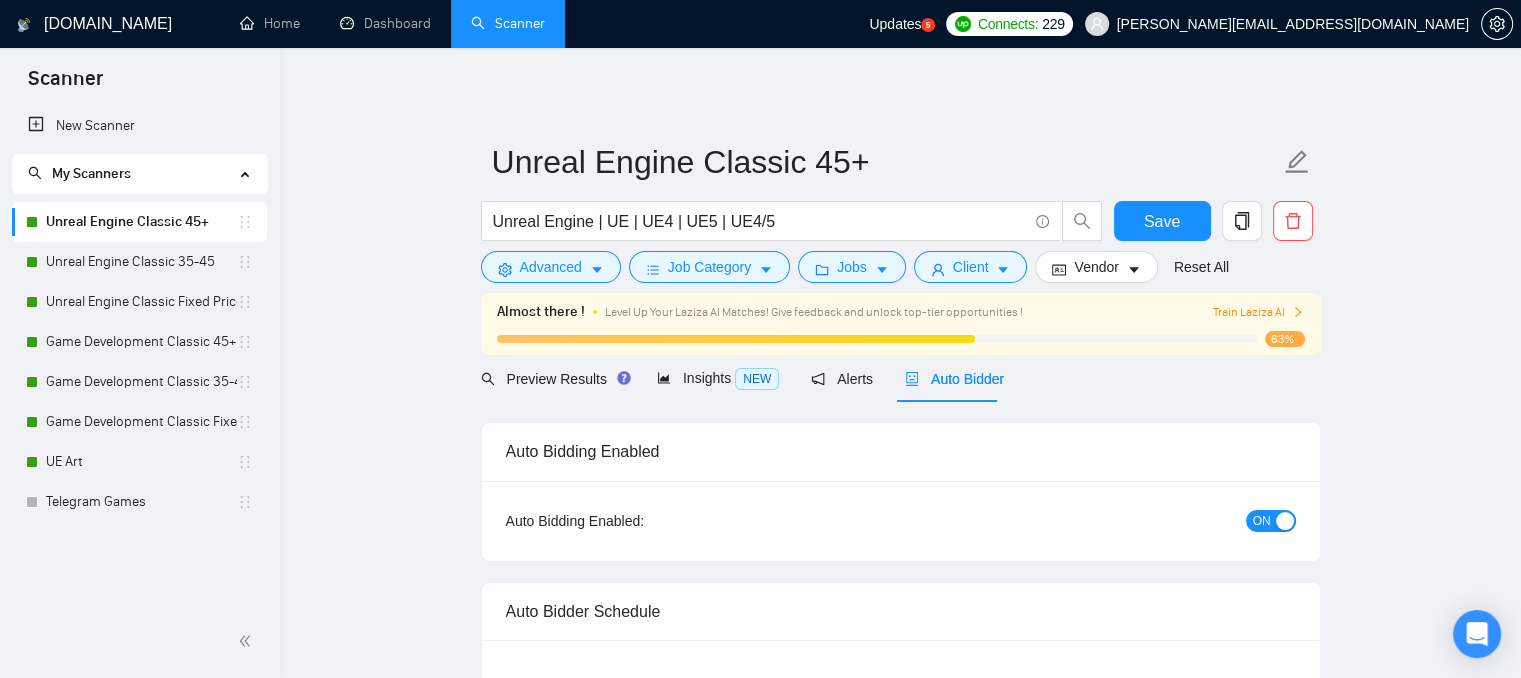 type 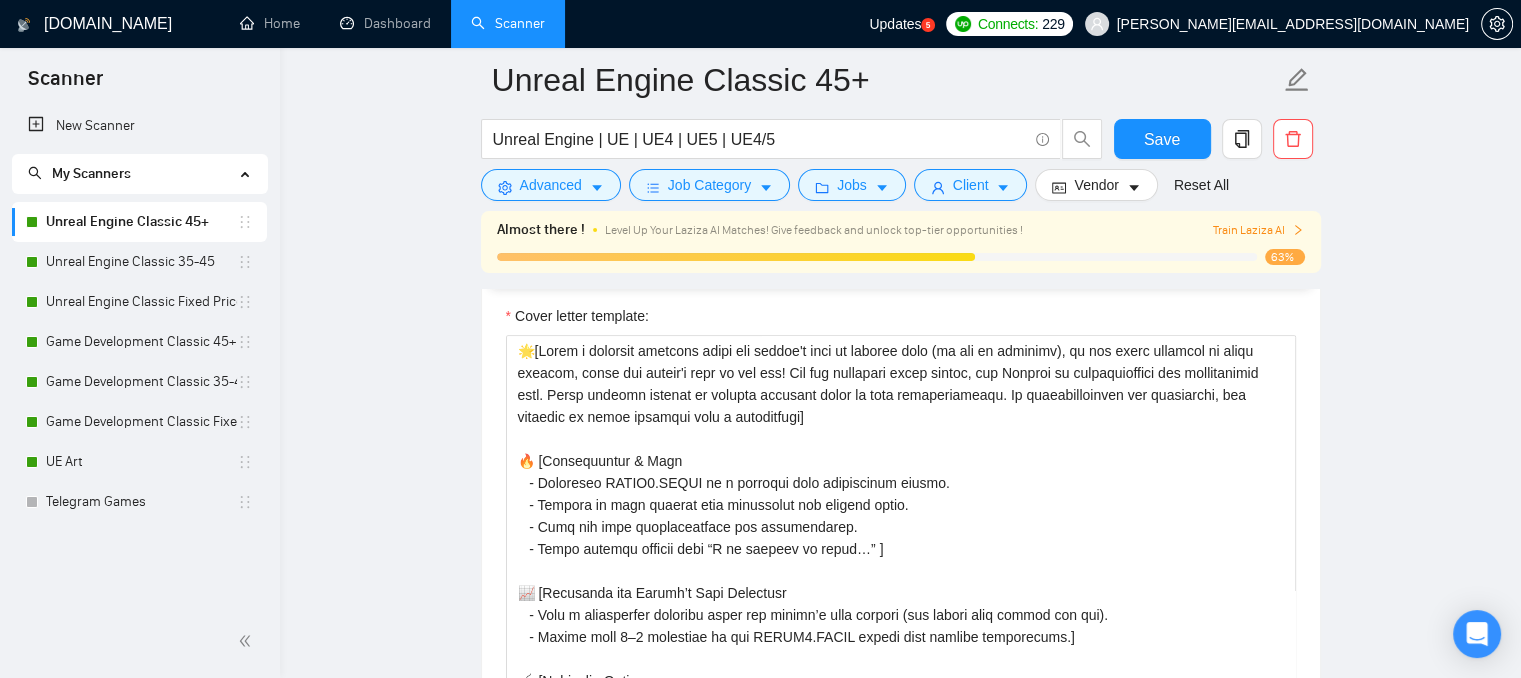 scroll, scrollTop: 1900, scrollLeft: 0, axis: vertical 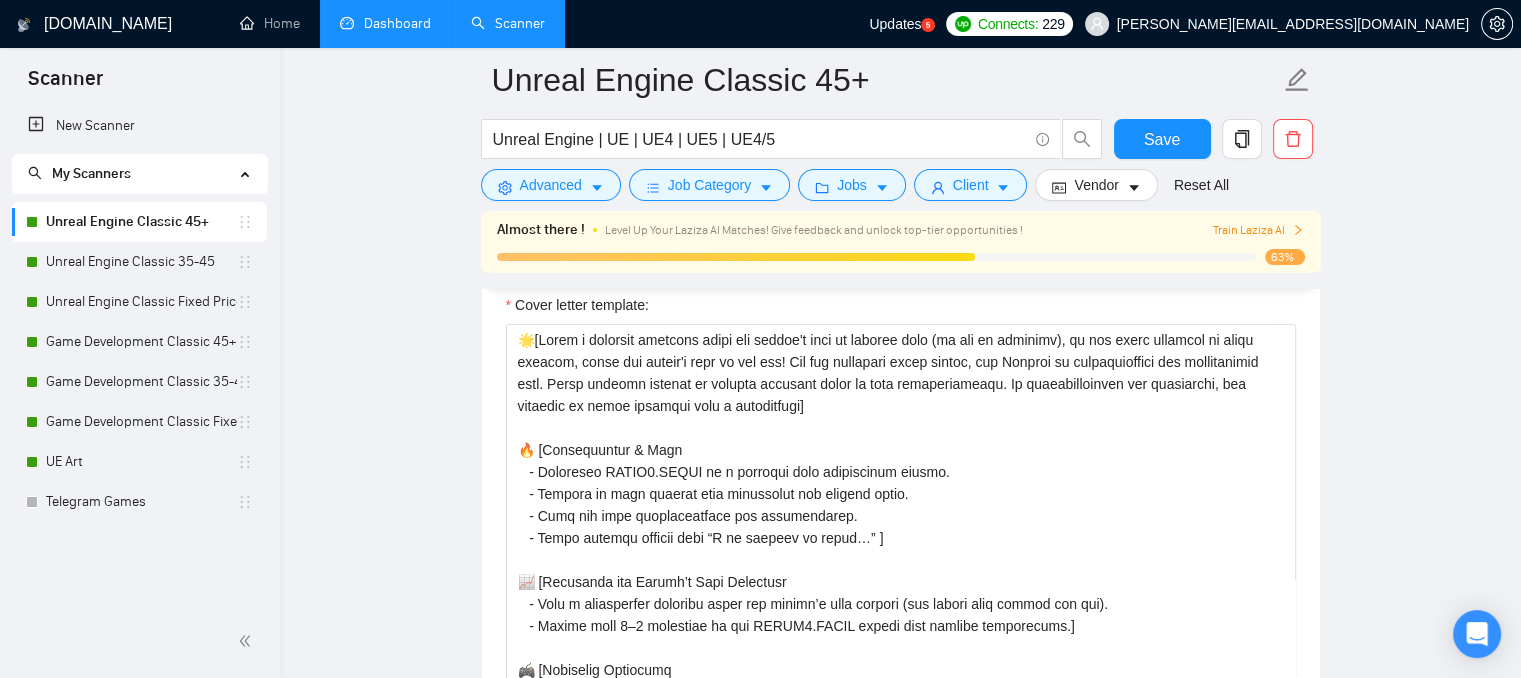 click on "Dashboard" at bounding box center (385, 23) 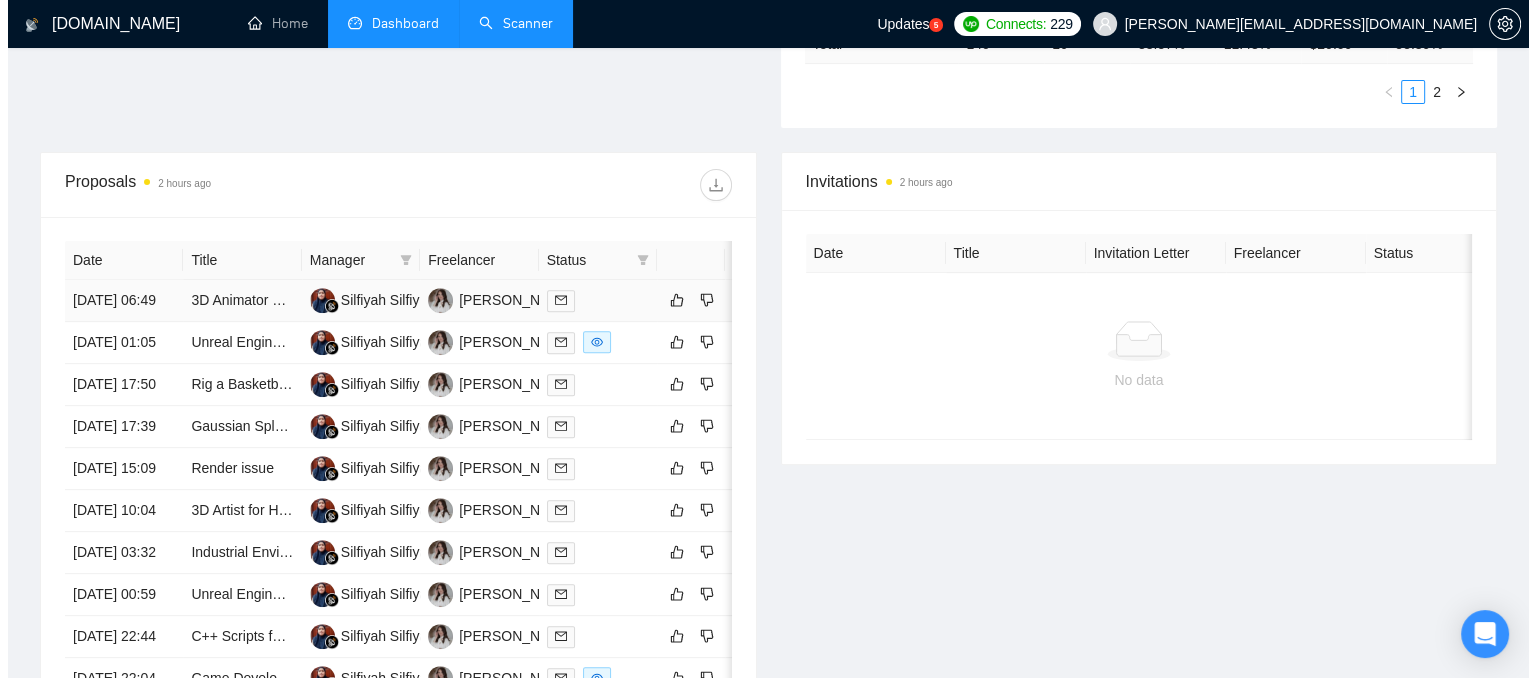 scroll, scrollTop: 662, scrollLeft: 0, axis: vertical 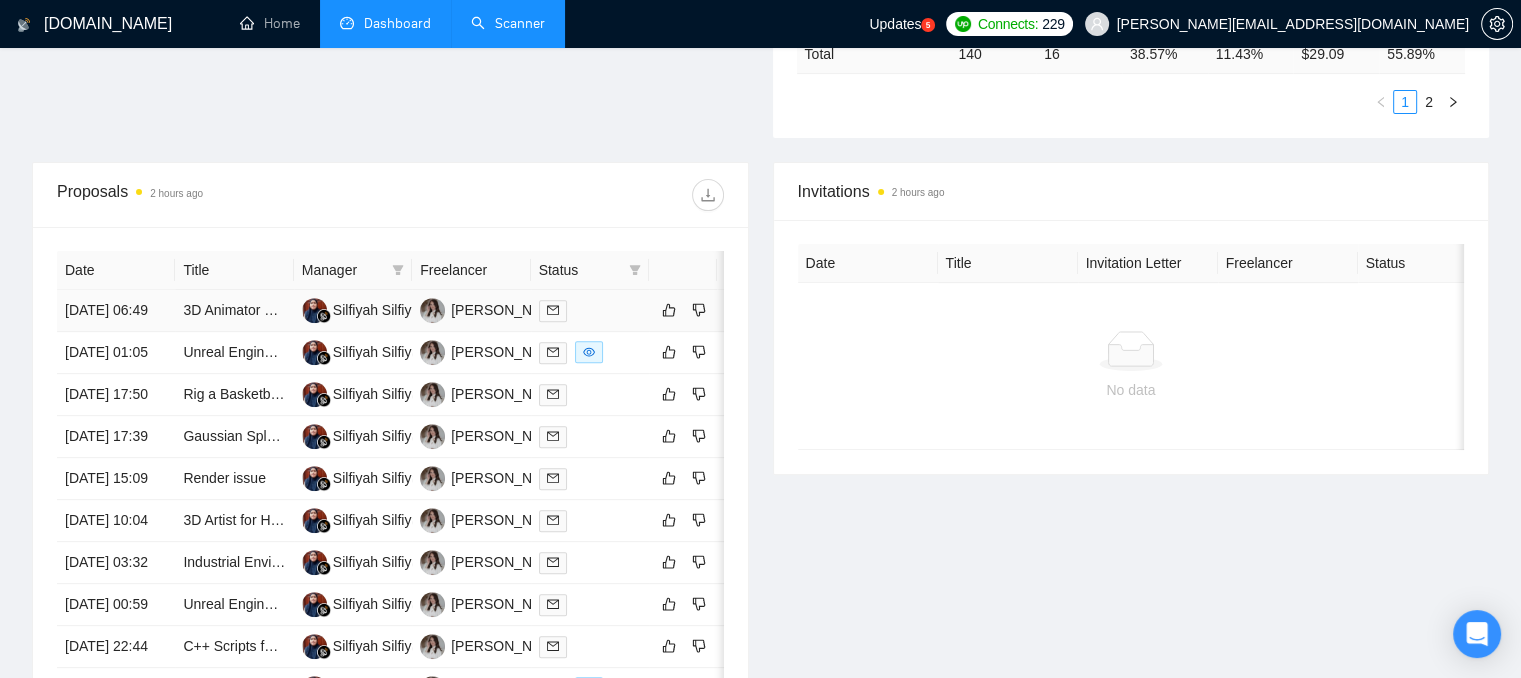 click at bounding box center [590, 311] 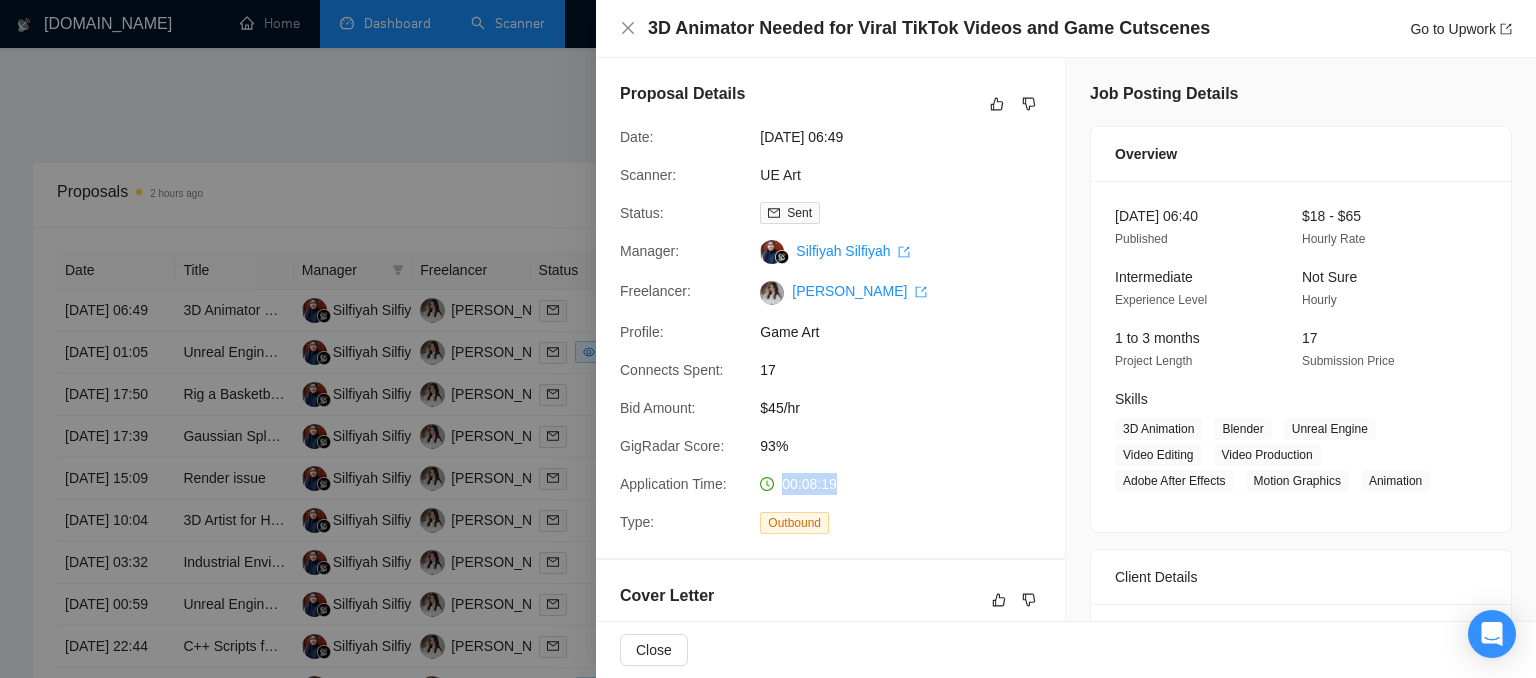 drag, startPoint x: 779, startPoint y: 487, endPoint x: 845, endPoint y: 477, distance: 66.75328 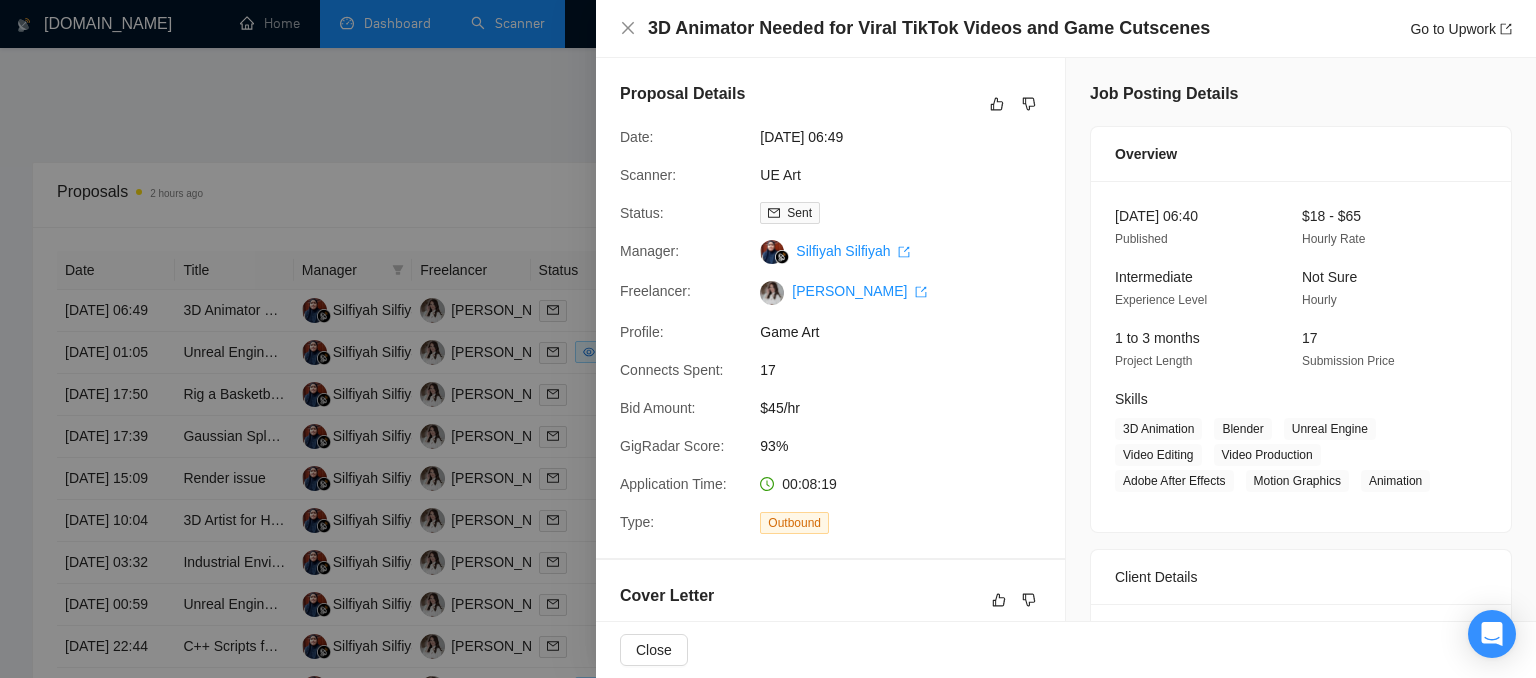 click on "Proposal Details Date: [DATE] 06:49 Scanner: UE Art Status: Sent     Manager: [PERSON_NAME]   Freelancer: [PERSON_NAME]   Profile: Game Art Connects Spent: 17 Bid Amount: $45/hr GigRadar Score: 93% Application Time: 00:08:19 Type: Outbound" at bounding box center [830, 308] 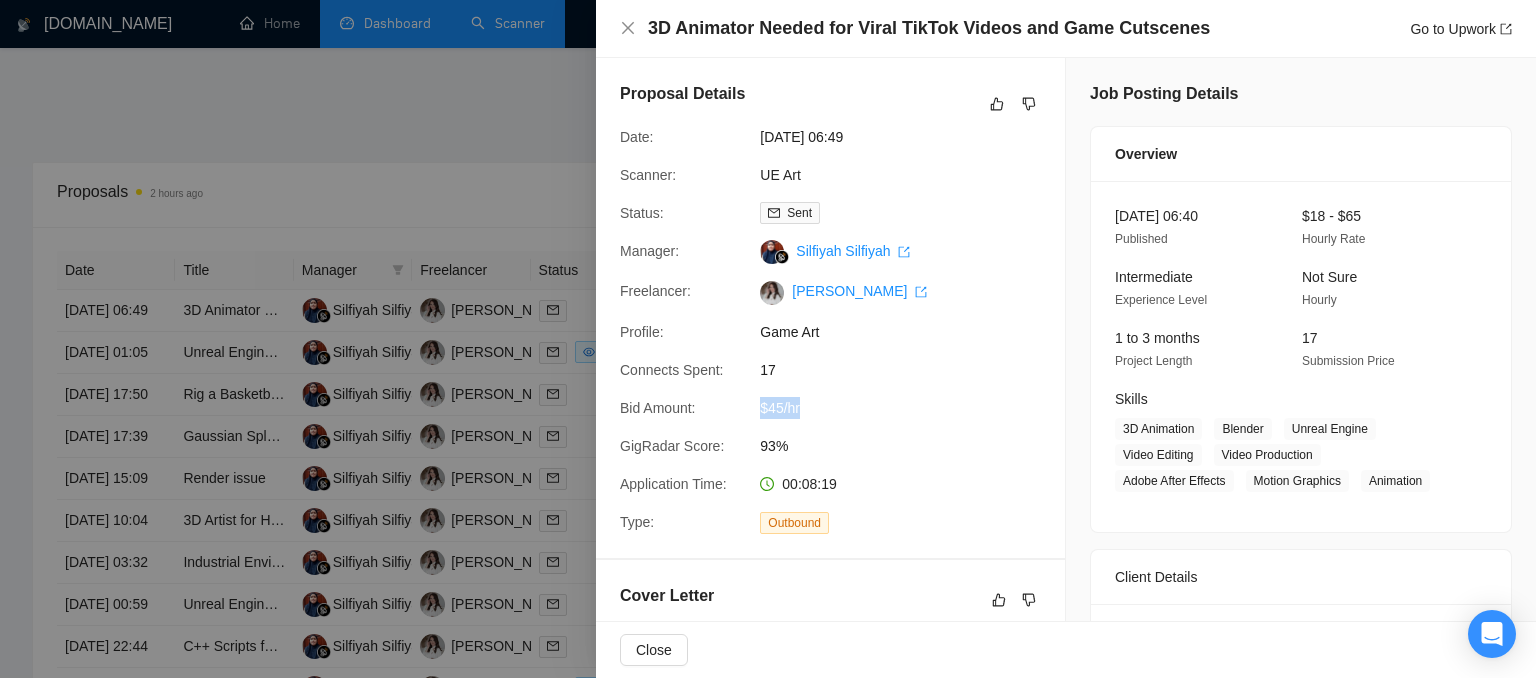 drag, startPoint x: 754, startPoint y: 407, endPoint x: 800, endPoint y: 413, distance: 46.389652 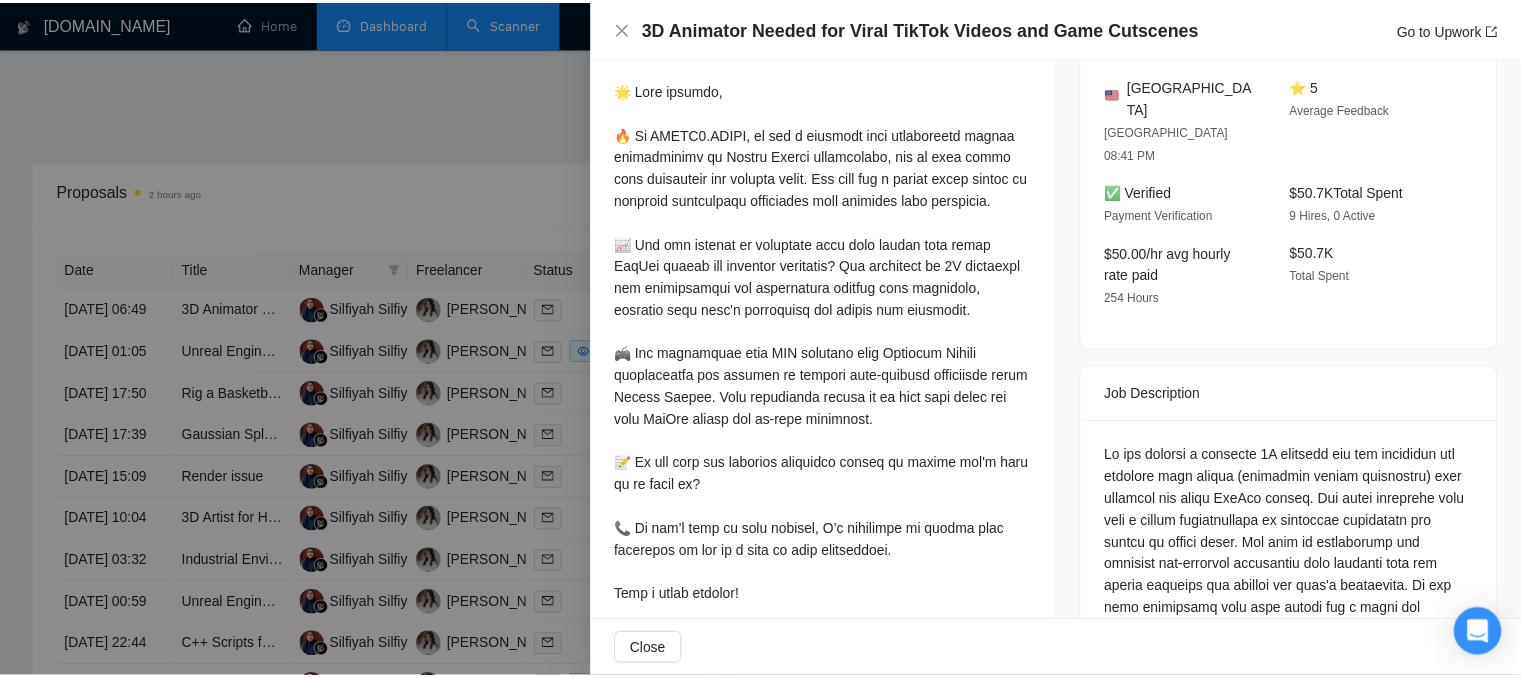 scroll, scrollTop: 519, scrollLeft: 0, axis: vertical 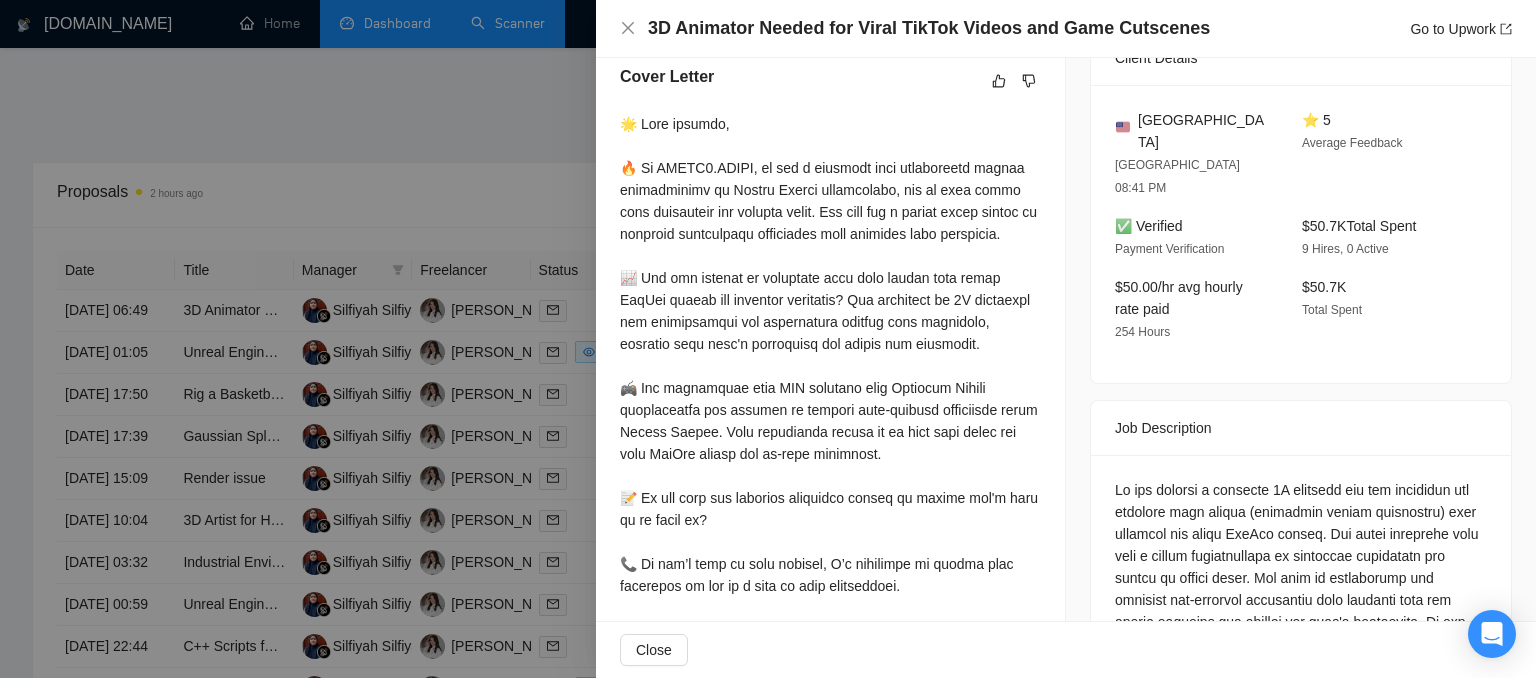 click on "3D Animator Needed for Viral TikTok Videos and Game Cutscenes Go to Upwork" at bounding box center (1066, 29) 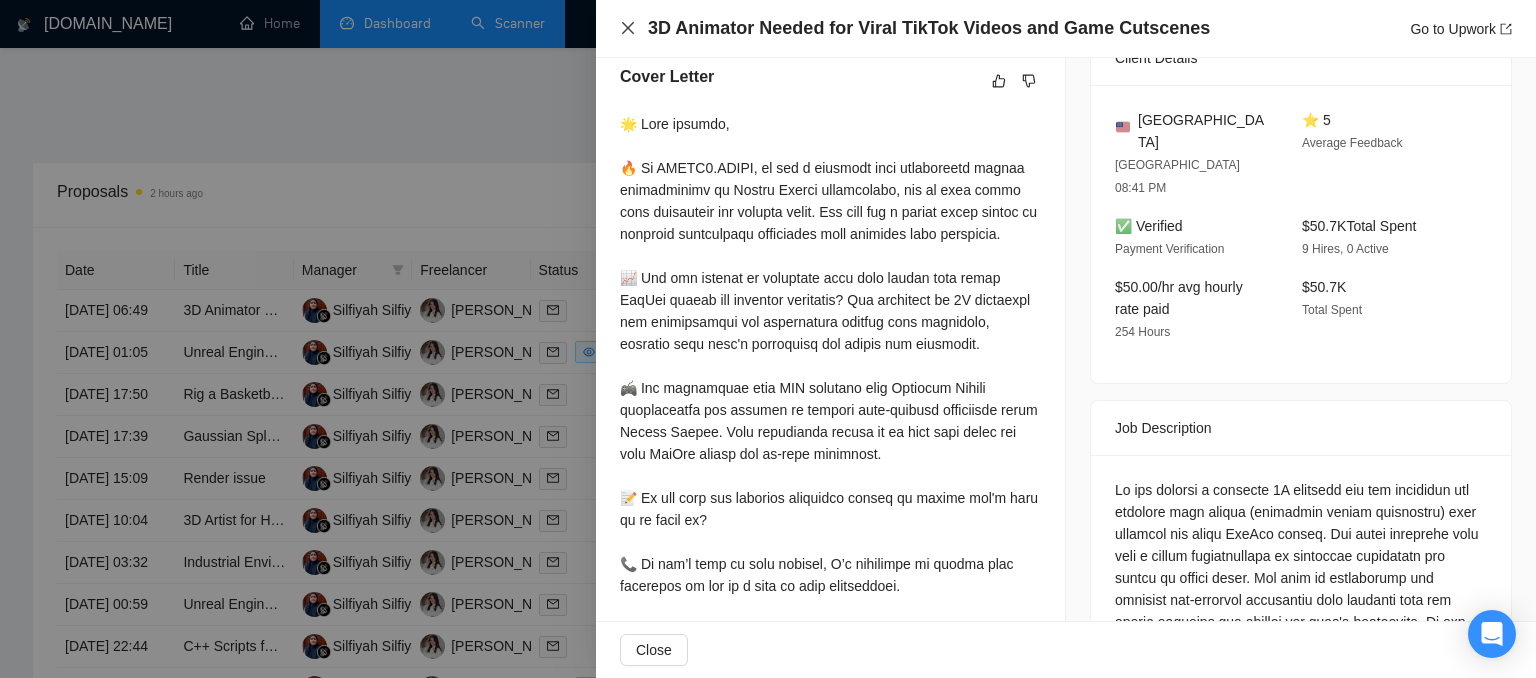 click 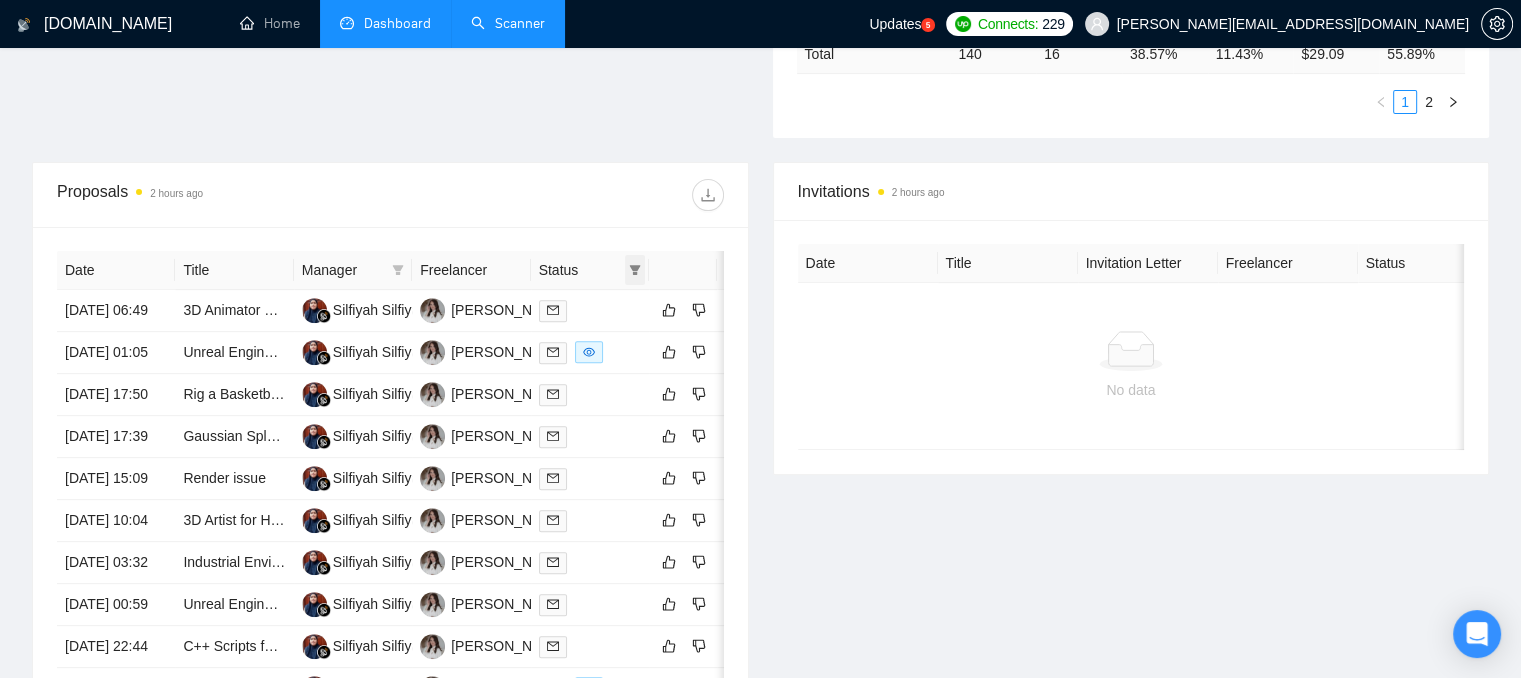 click at bounding box center (635, 270) 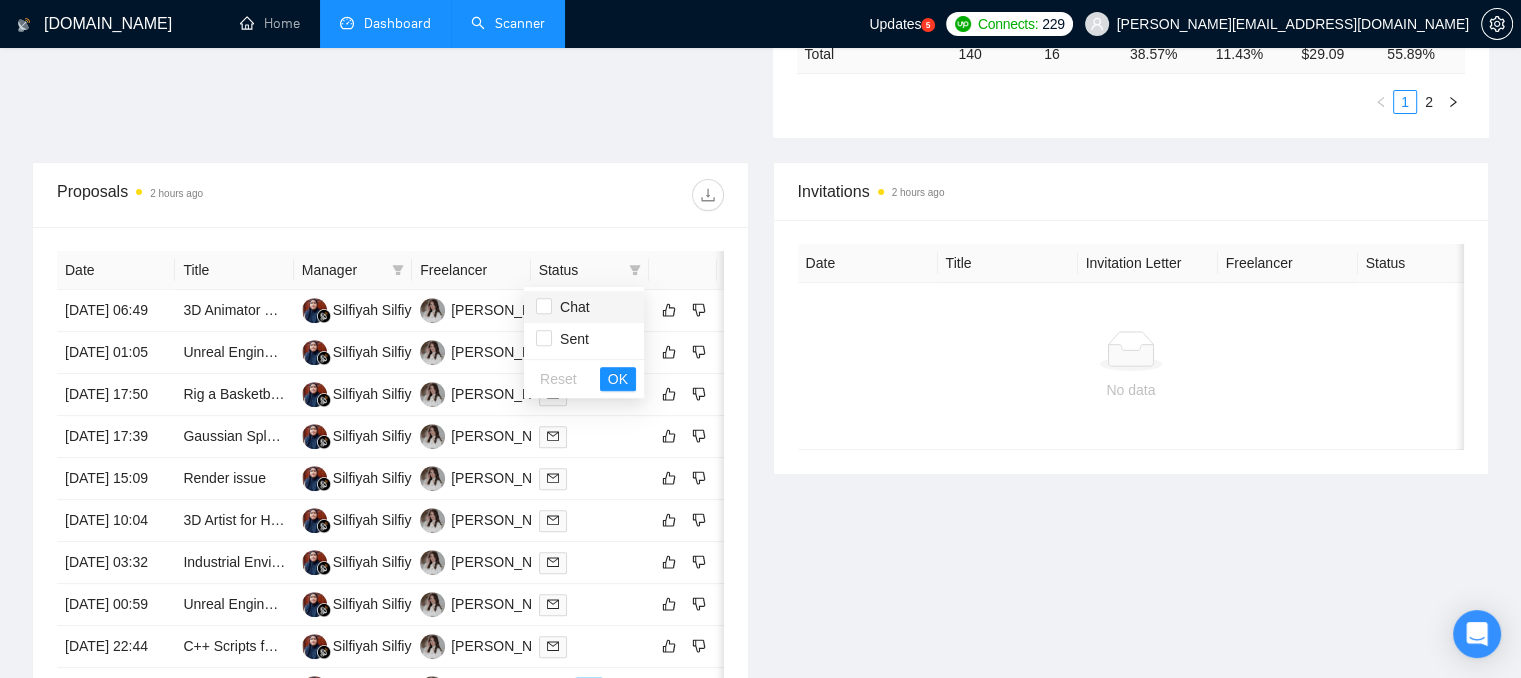 click on "Chat" at bounding box center (571, 307) 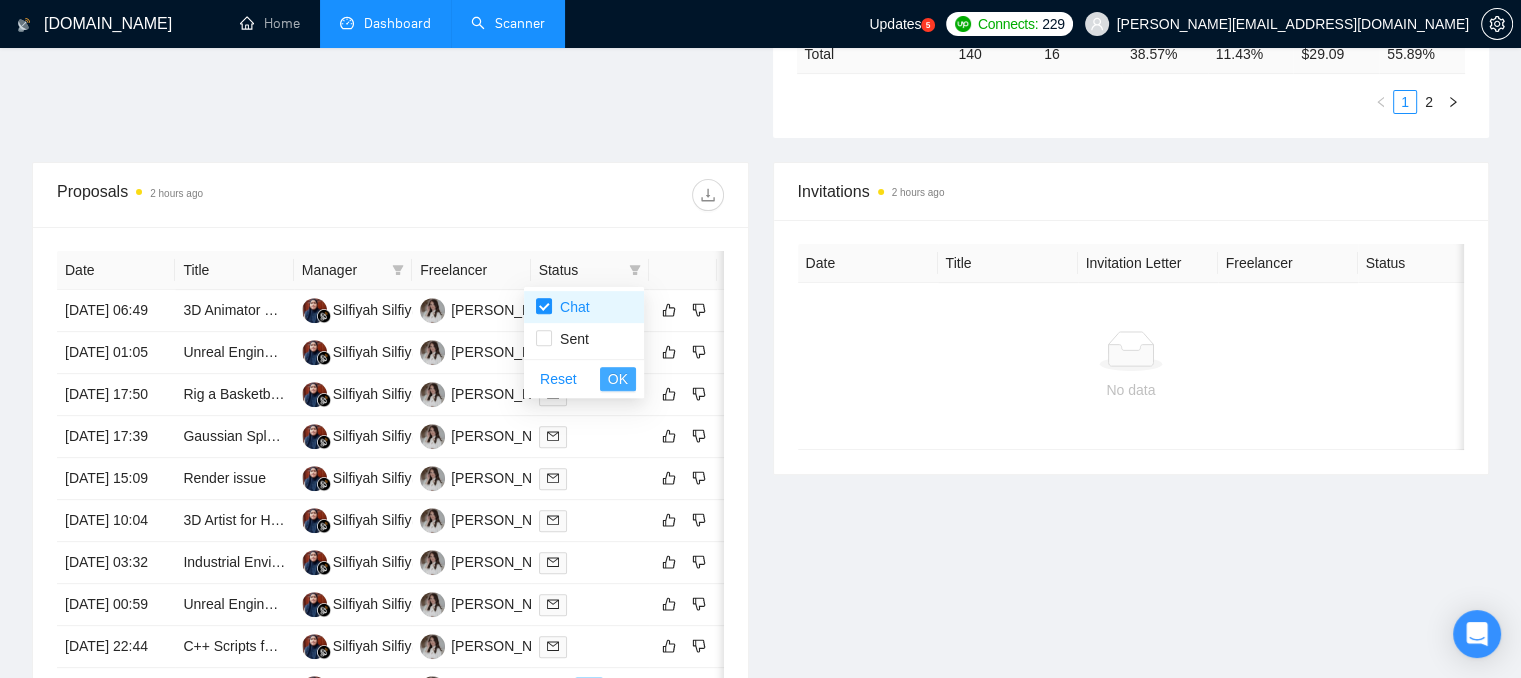 click on "OK" at bounding box center (618, 379) 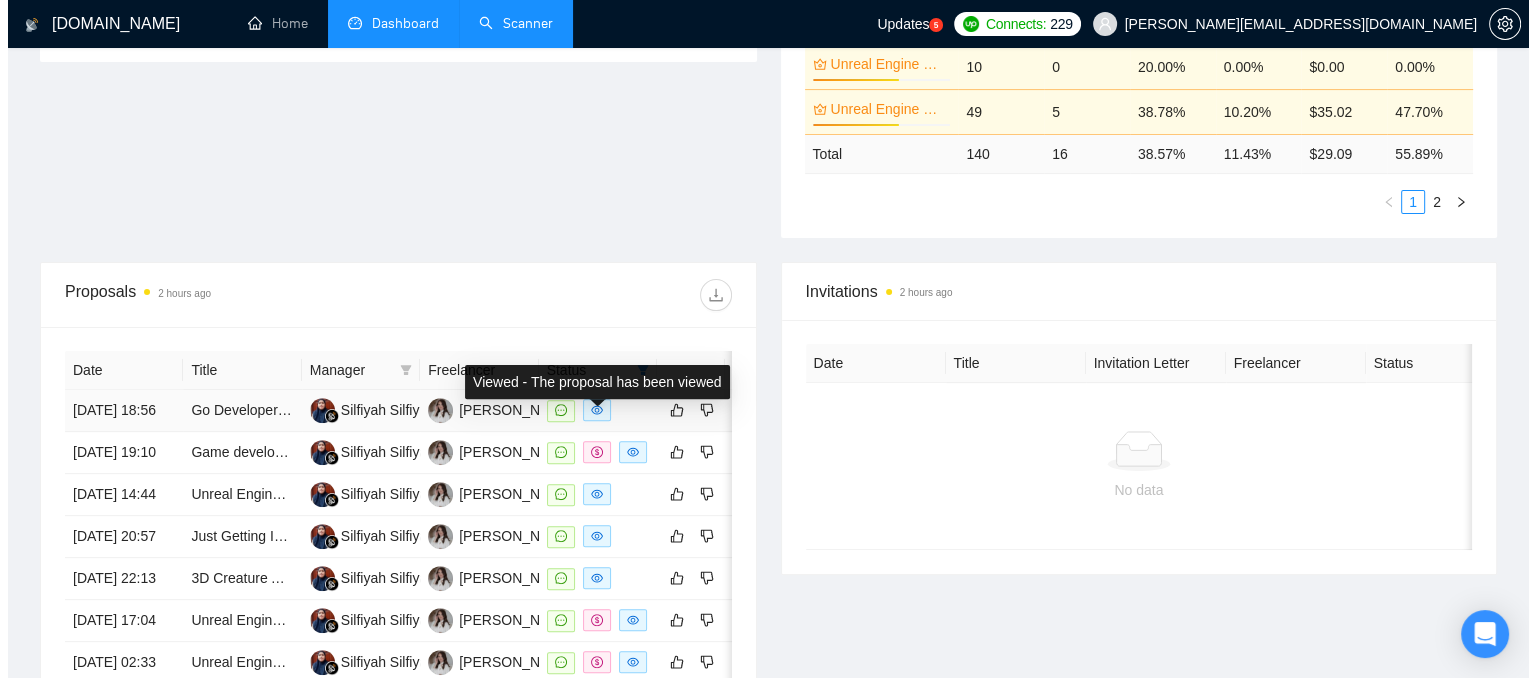 scroll, scrollTop: 662, scrollLeft: 0, axis: vertical 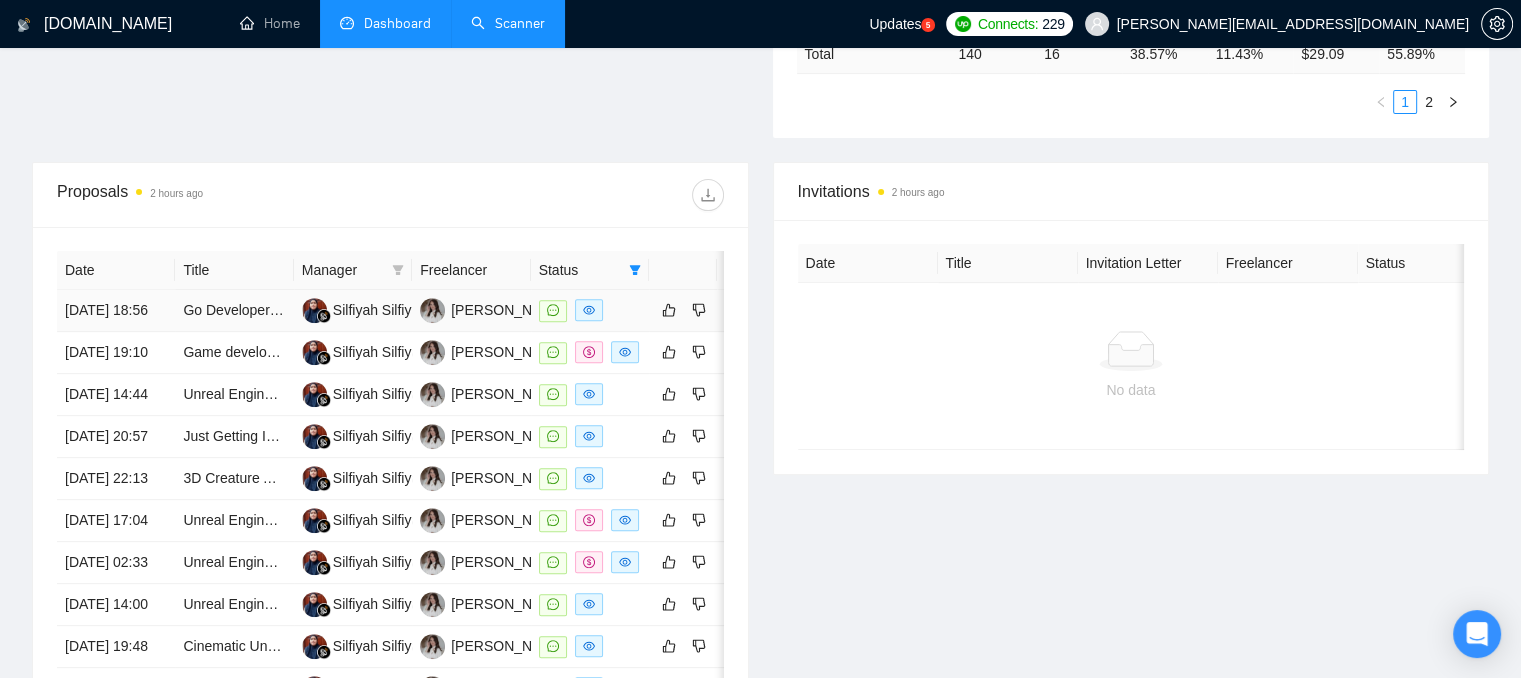 click at bounding box center [590, 310] 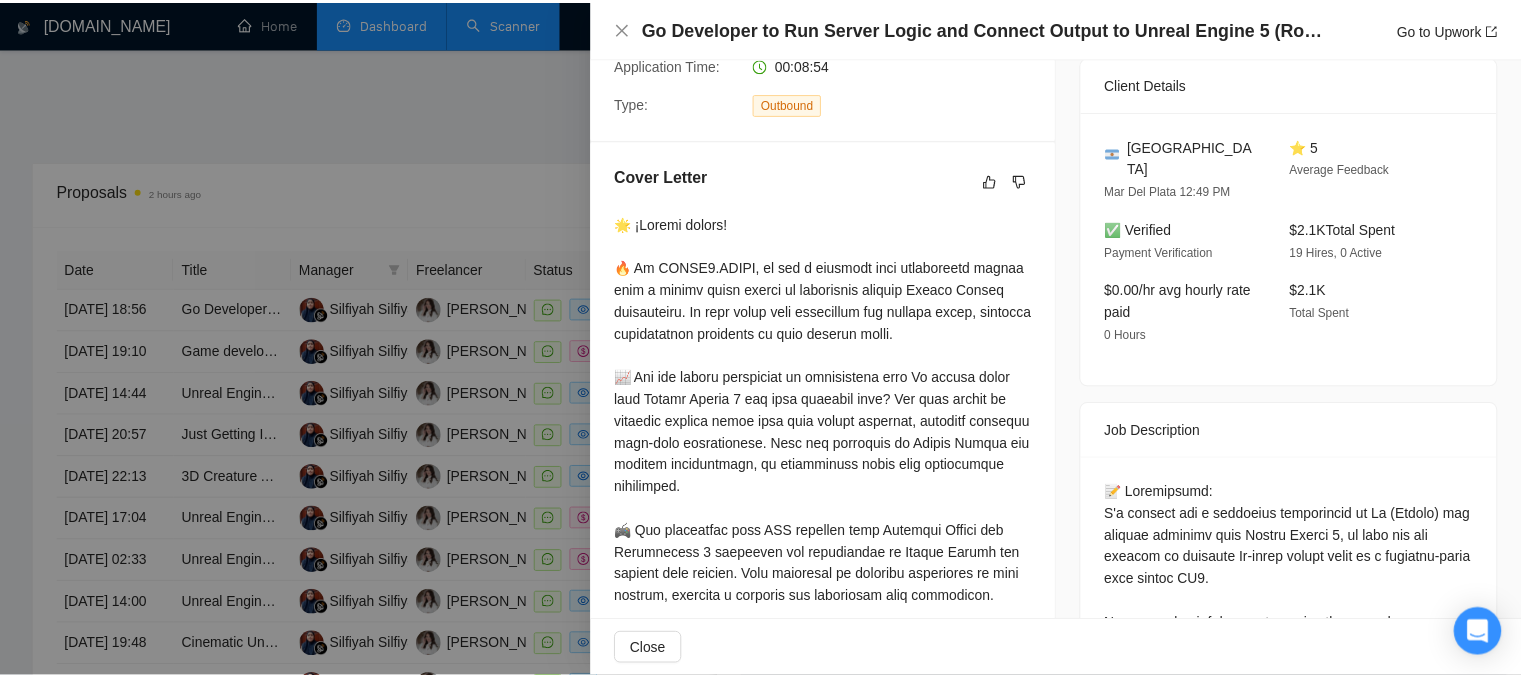 scroll, scrollTop: 0, scrollLeft: 0, axis: both 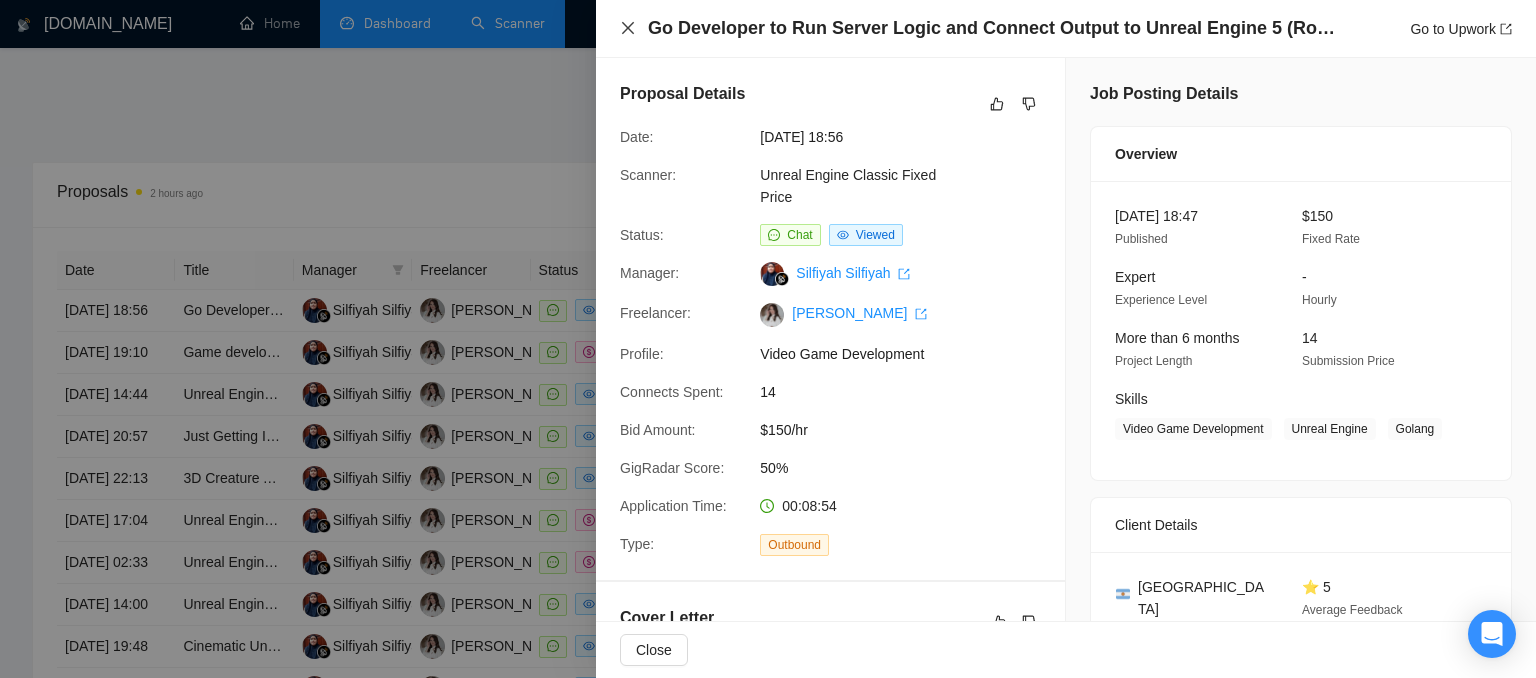 click 